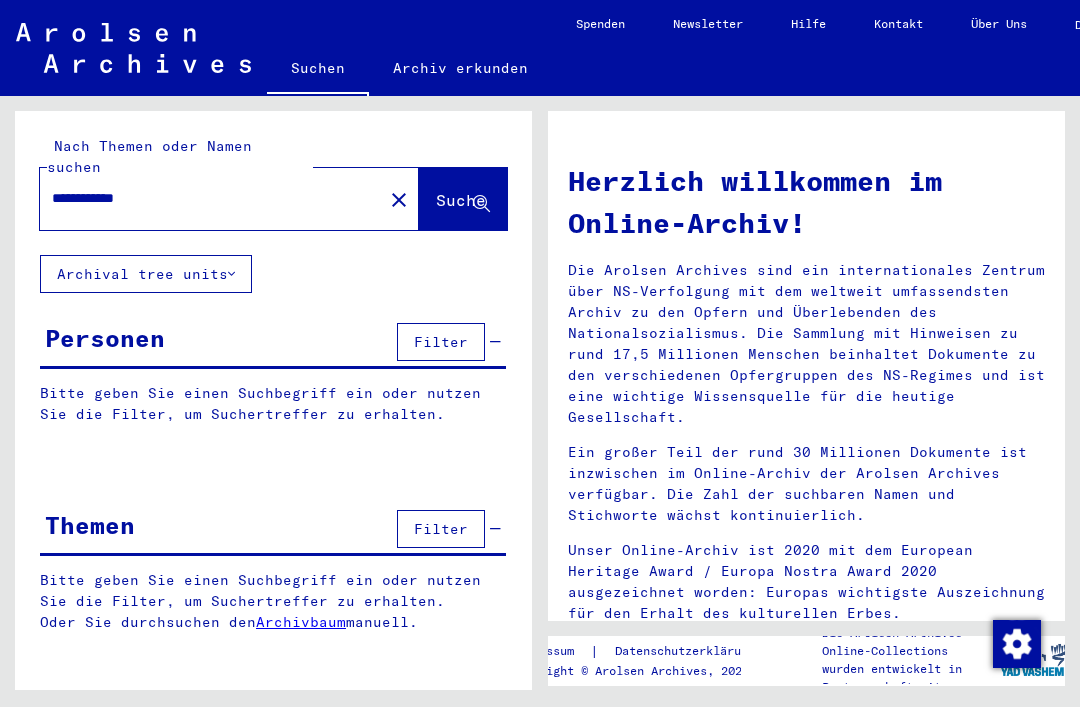 scroll, scrollTop: 0, scrollLeft: 0, axis: both 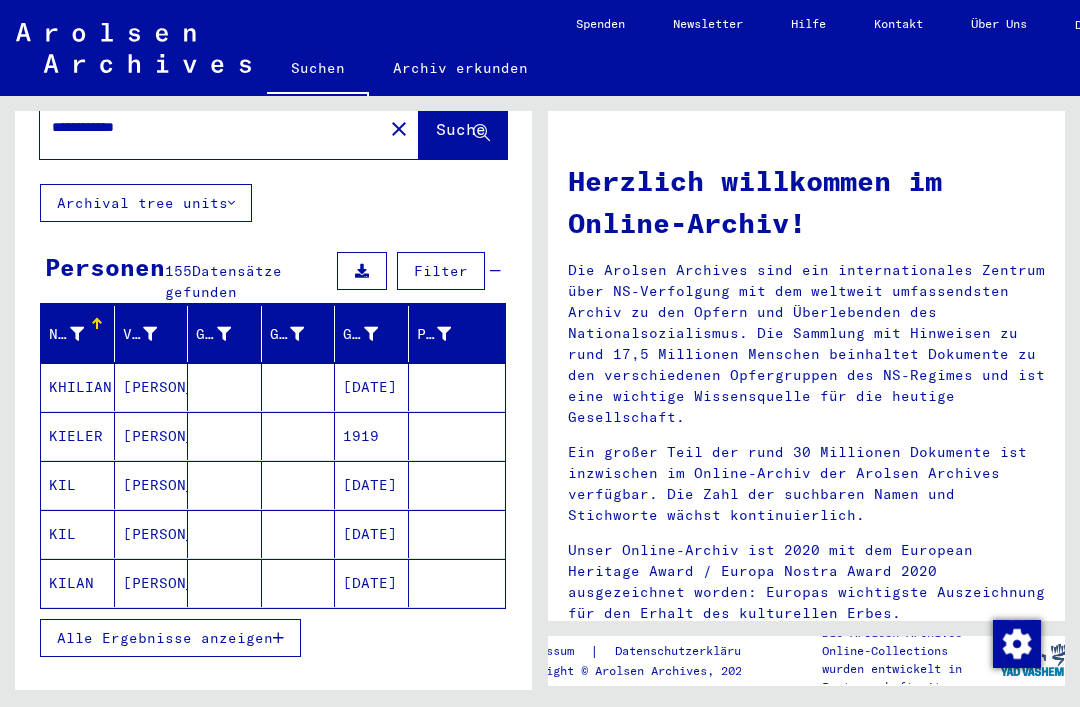 click on "[DATE]" at bounding box center [372, 436] 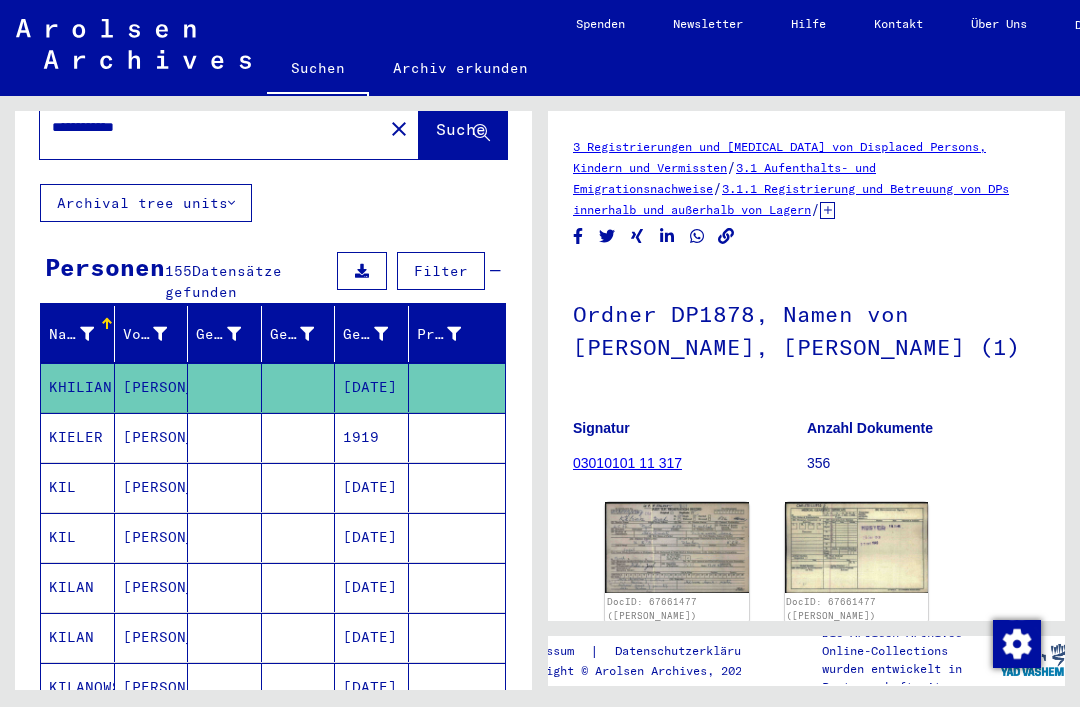 scroll, scrollTop: 0, scrollLeft: 0, axis: both 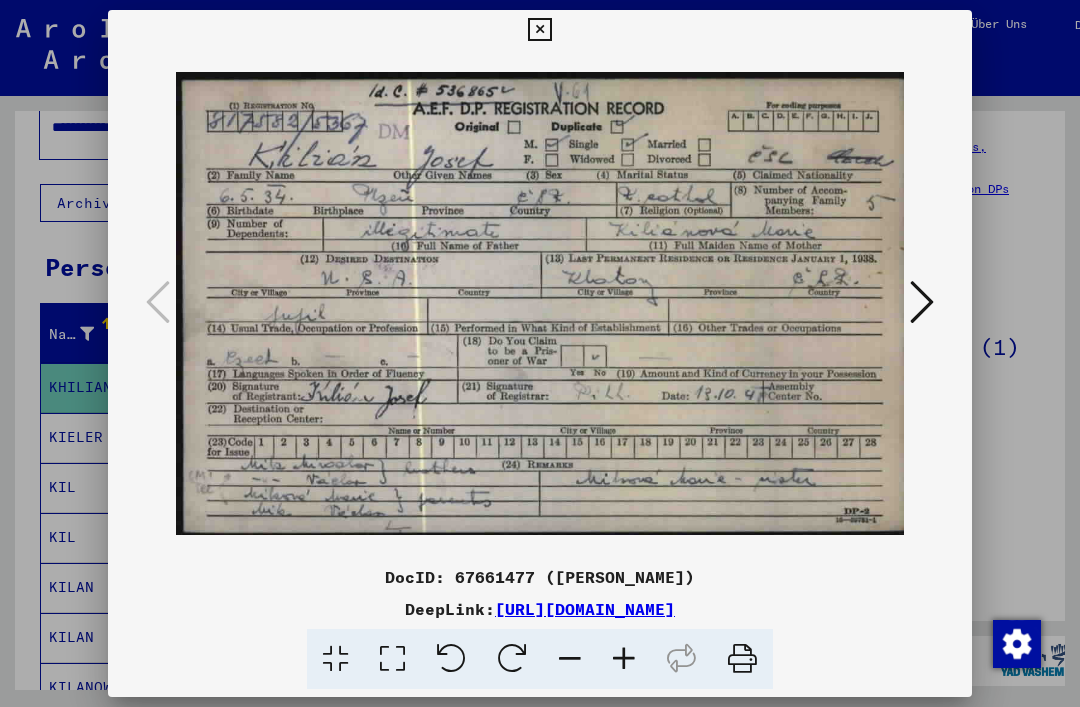 click at bounding box center (922, 302) 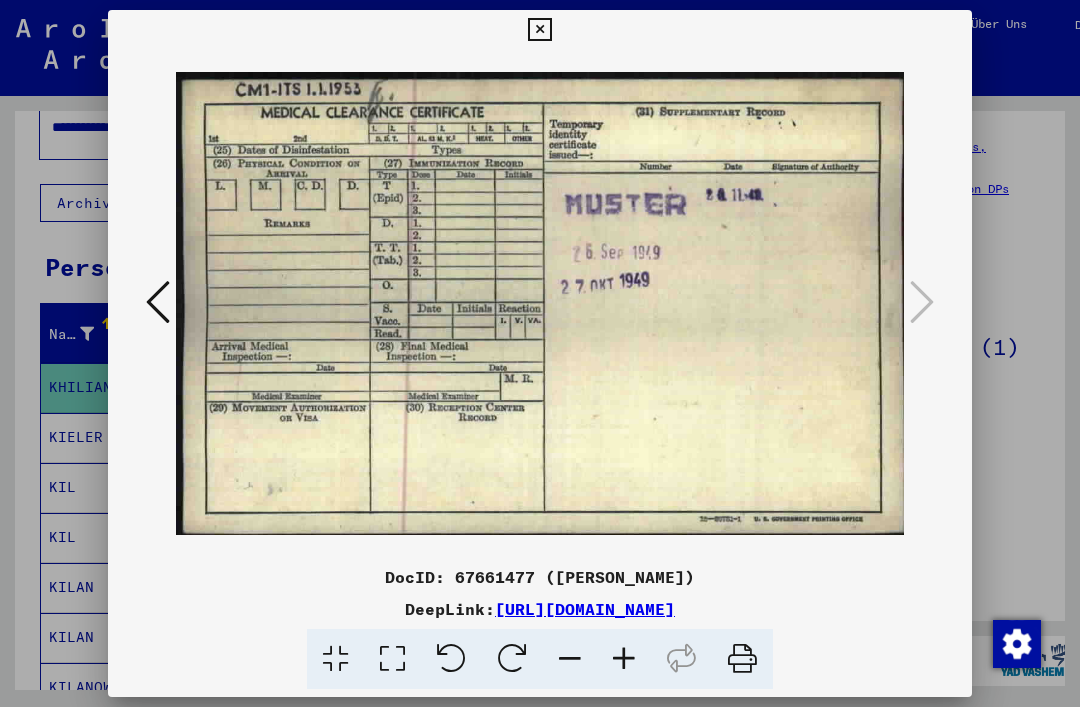 click at bounding box center [539, 30] 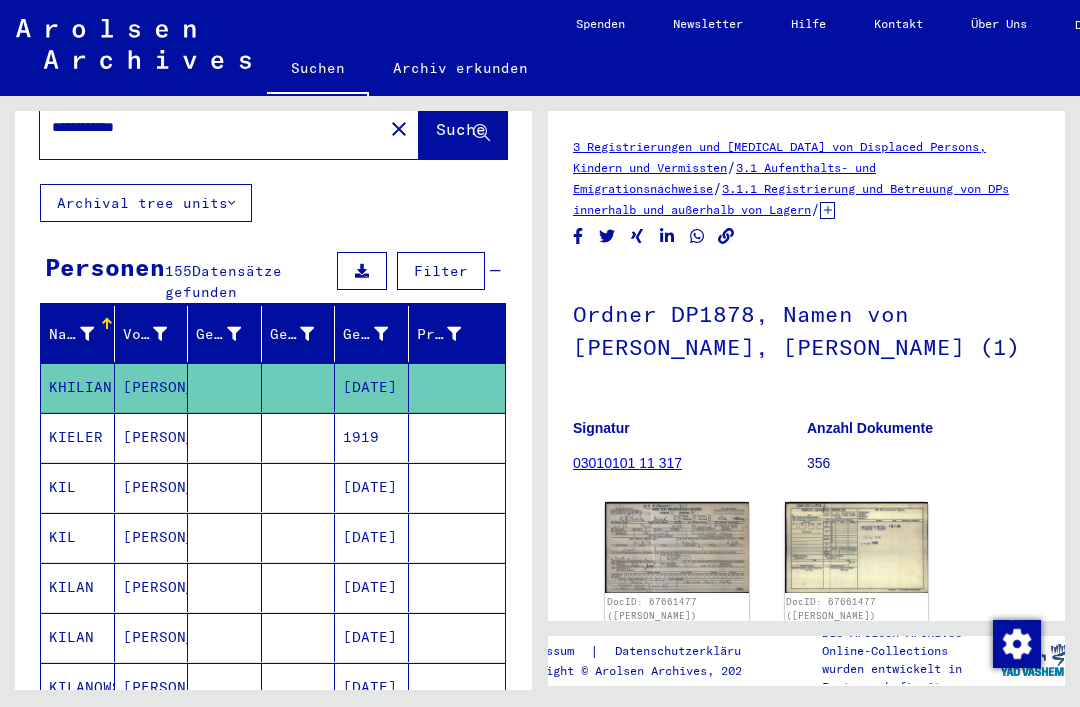 click on "1919" at bounding box center [372, 487] 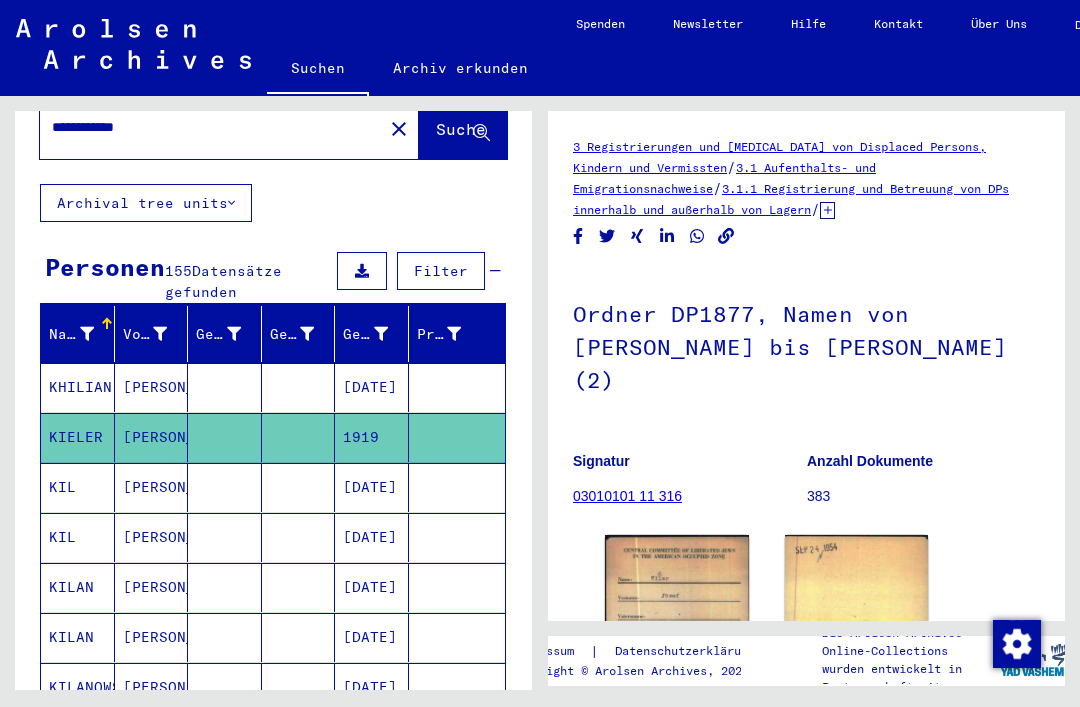 scroll, scrollTop: 0, scrollLeft: 0, axis: both 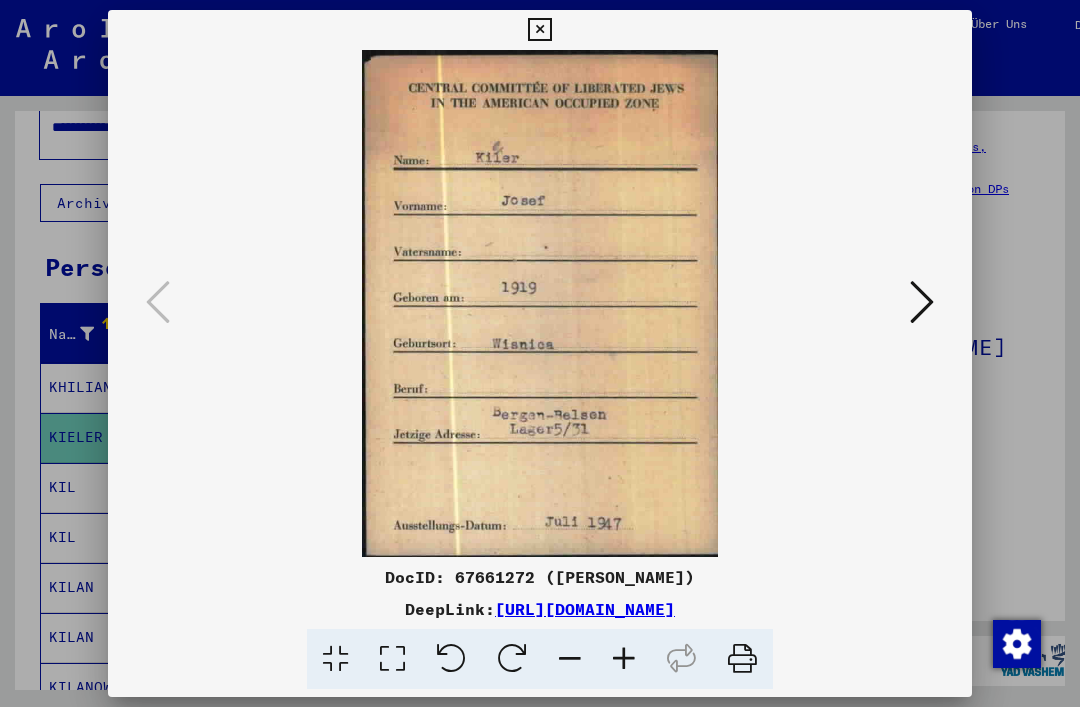 click at bounding box center [922, 302] 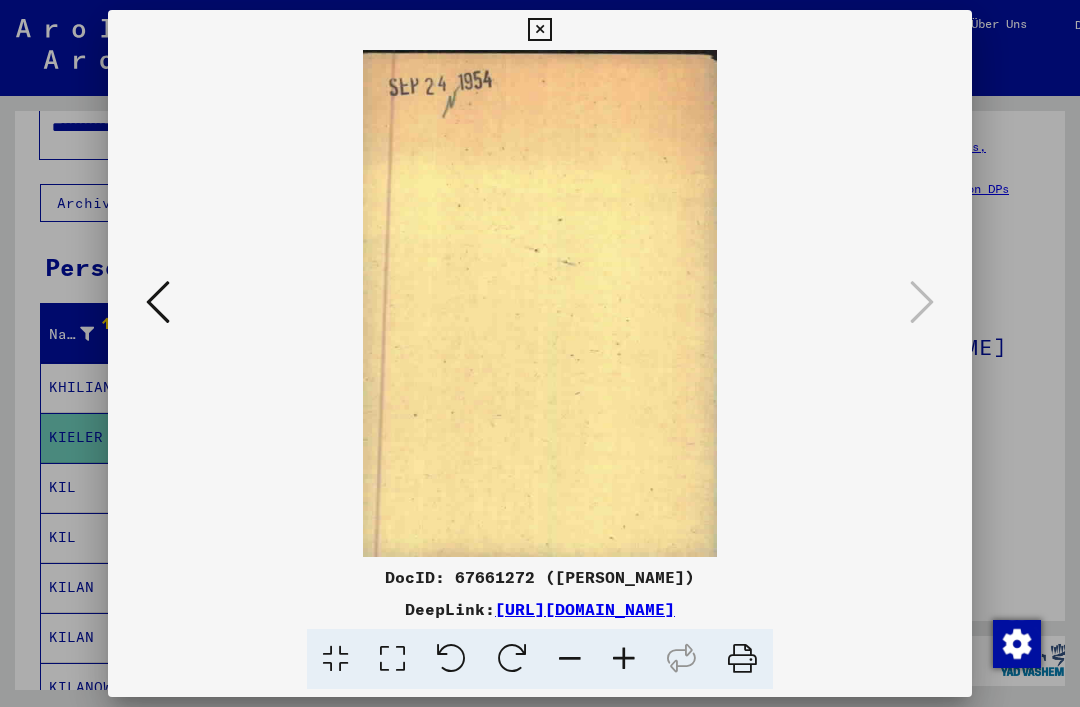 click at bounding box center (539, 30) 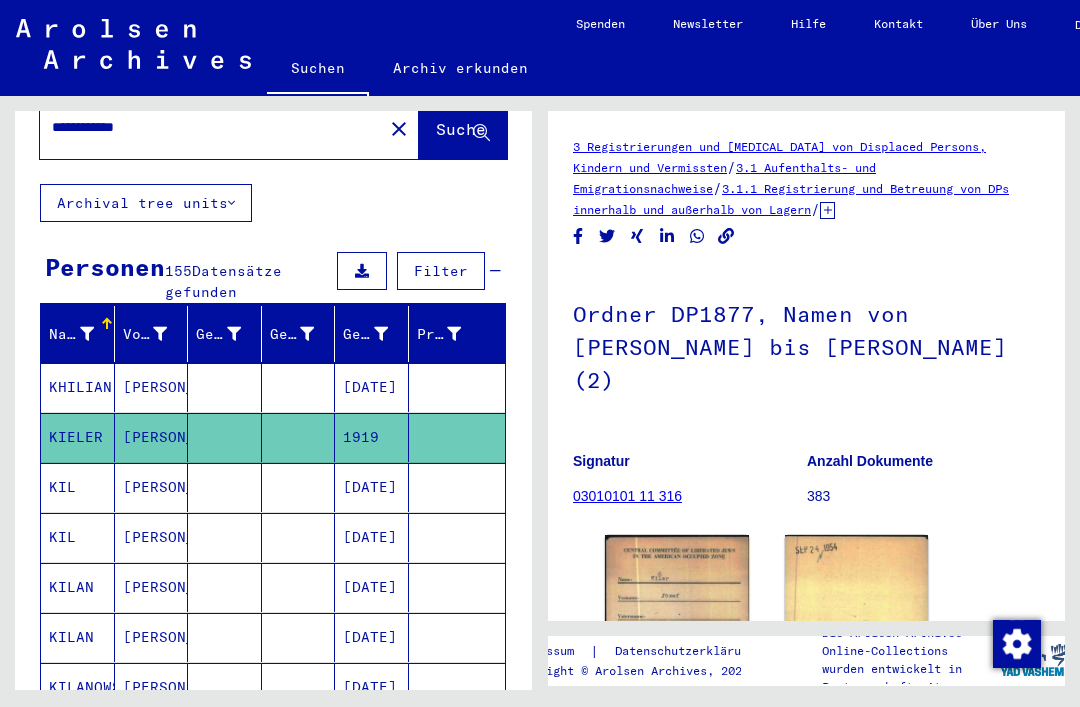 click on "[DATE]" at bounding box center (372, 537) 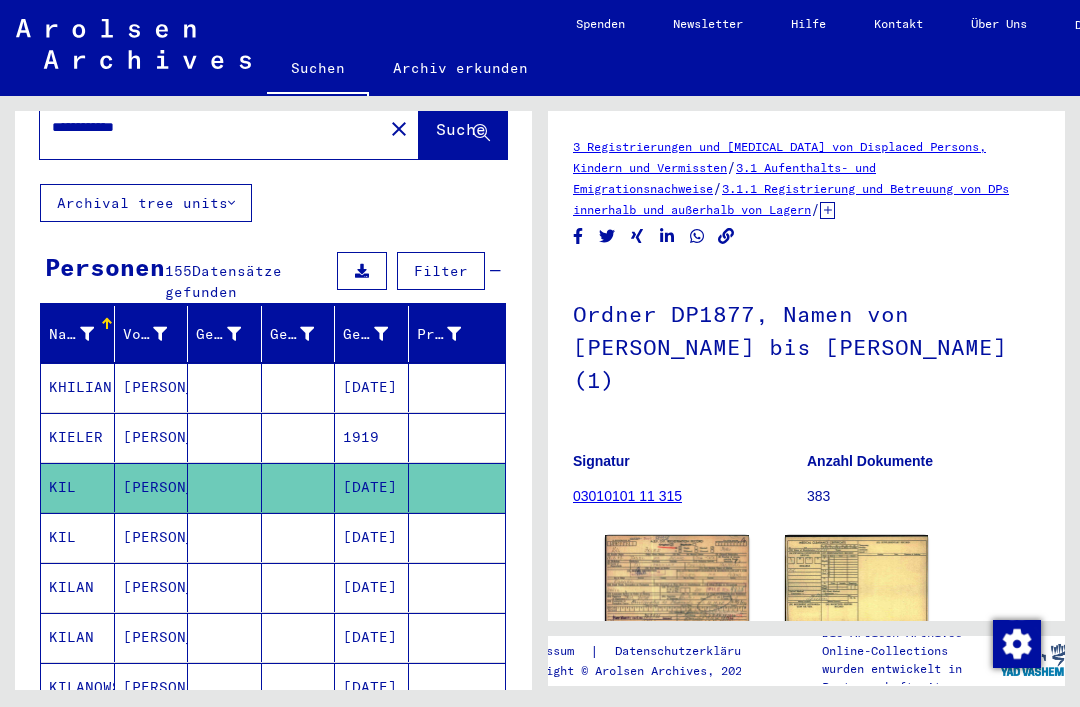 scroll, scrollTop: 0, scrollLeft: 0, axis: both 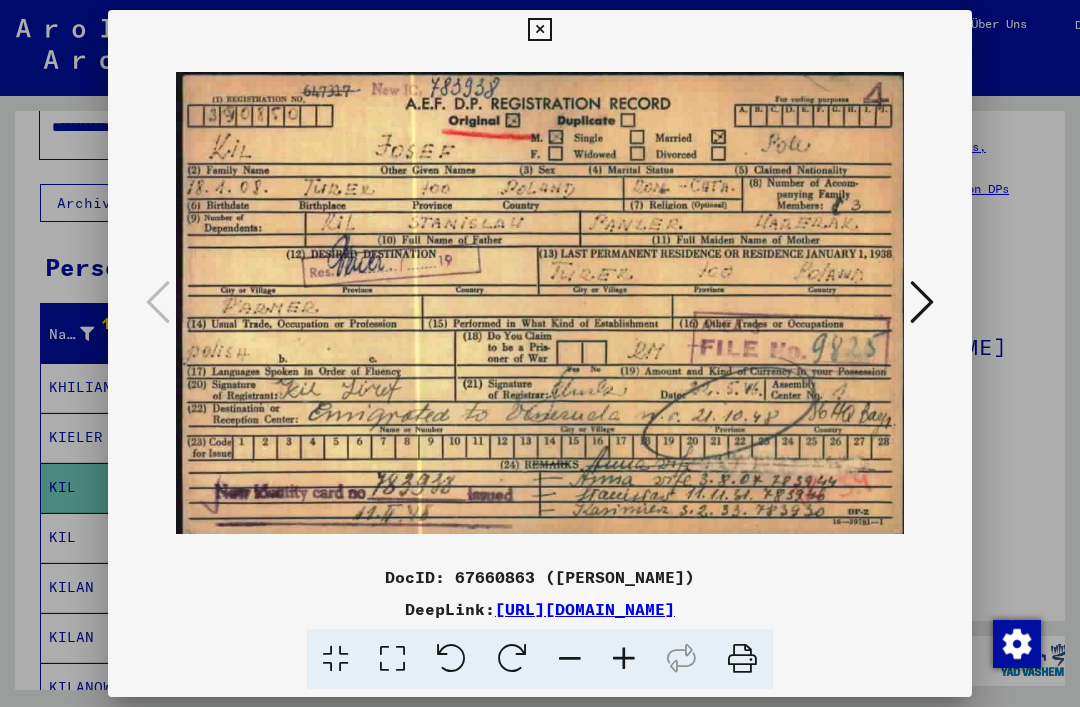 click at bounding box center [539, 30] 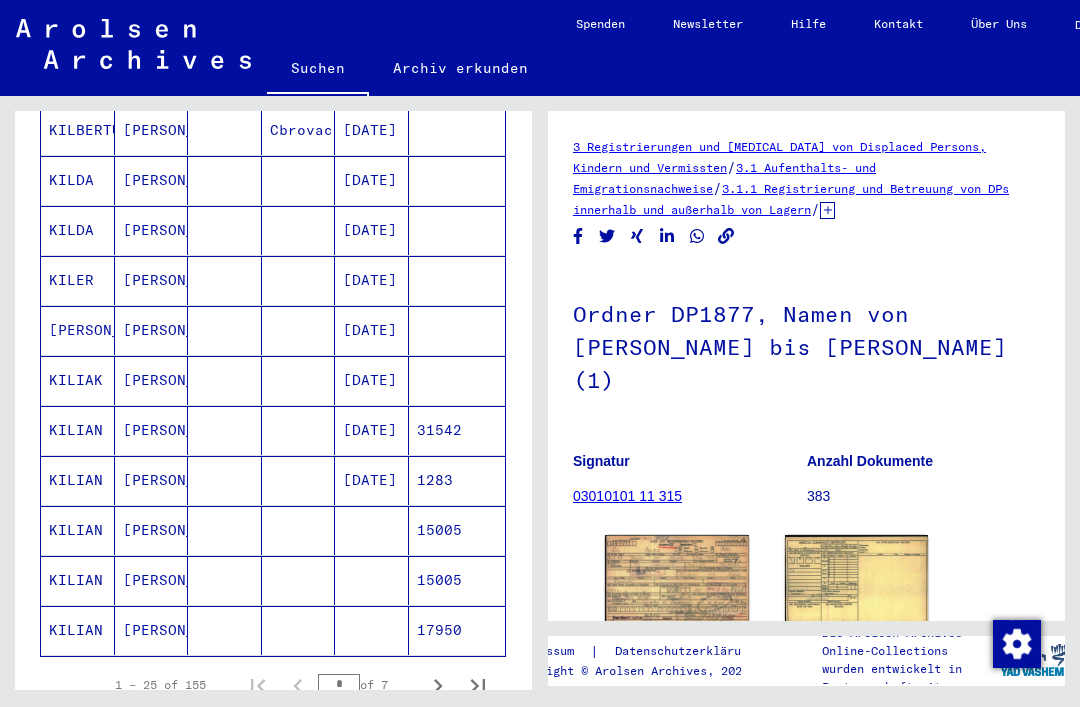 scroll, scrollTop: 1031, scrollLeft: 0, axis: vertical 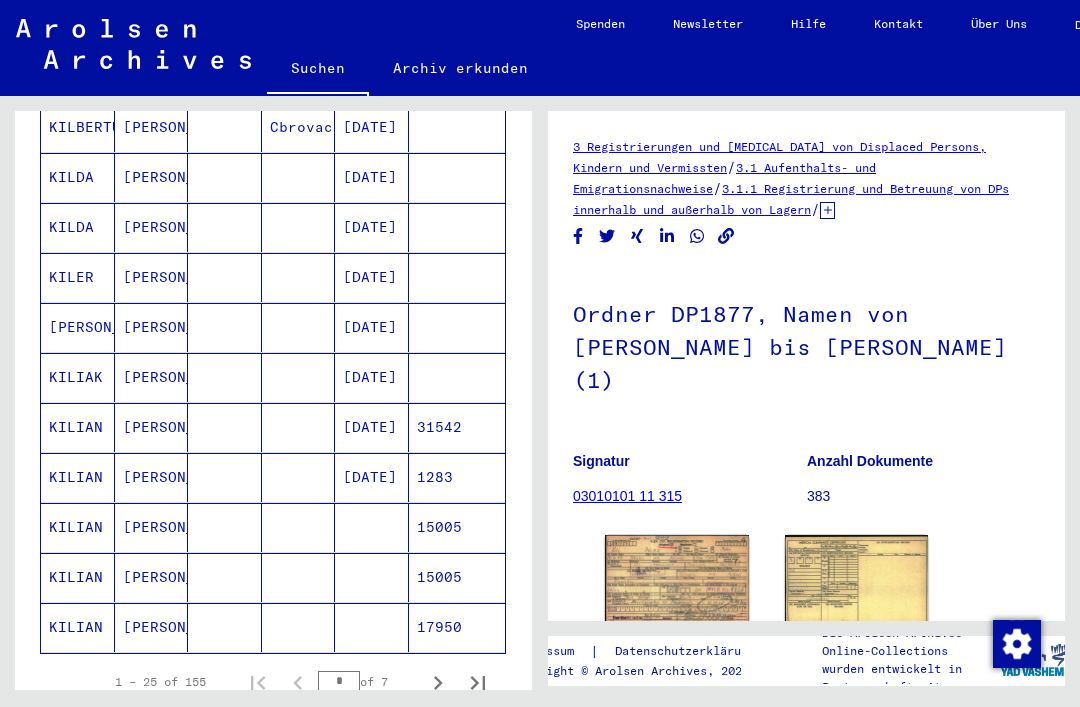 click on "[DATE]" at bounding box center [372, 477] 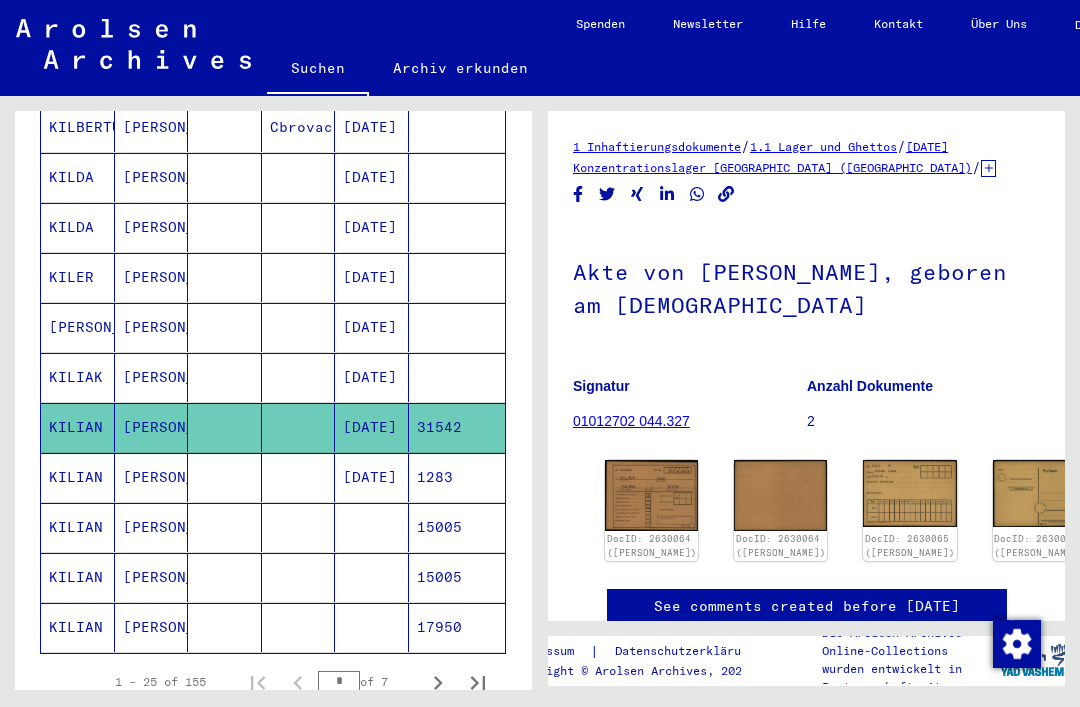 scroll, scrollTop: 0, scrollLeft: 0, axis: both 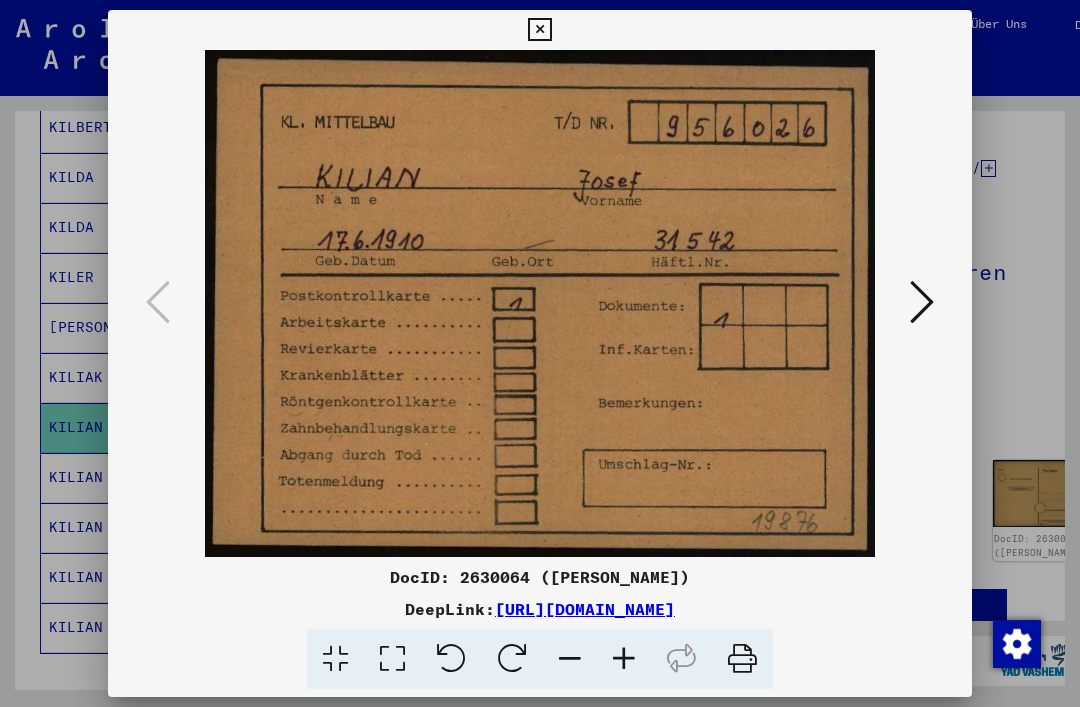 click at bounding box center (922, 302) 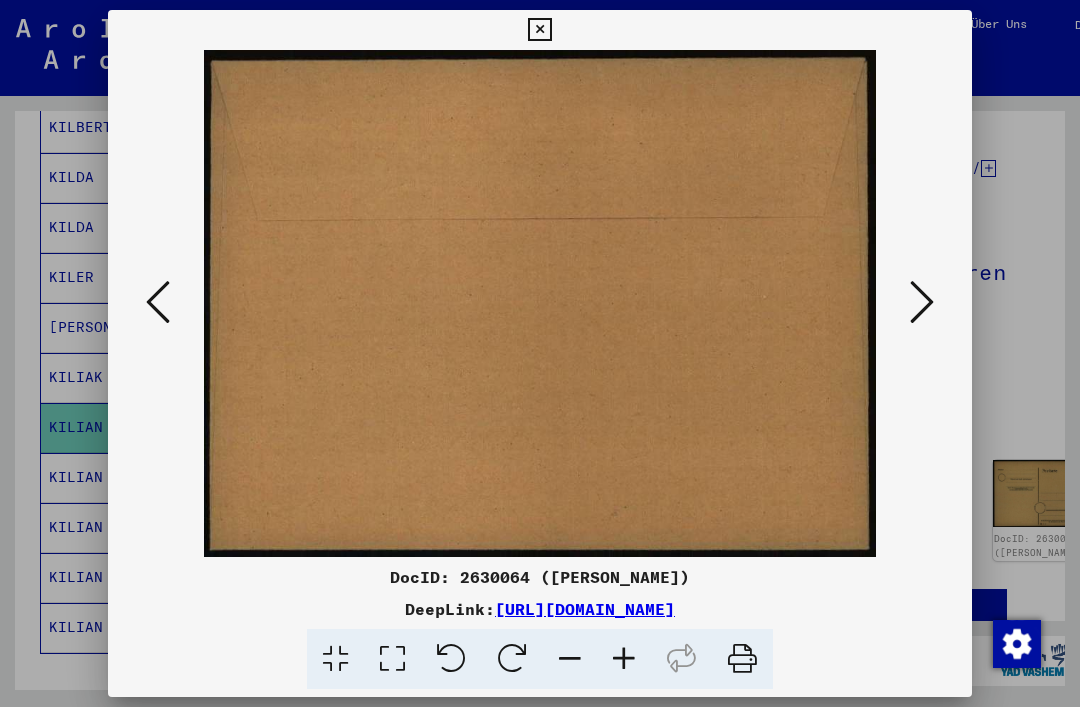 click at bounding box center [922, 302] 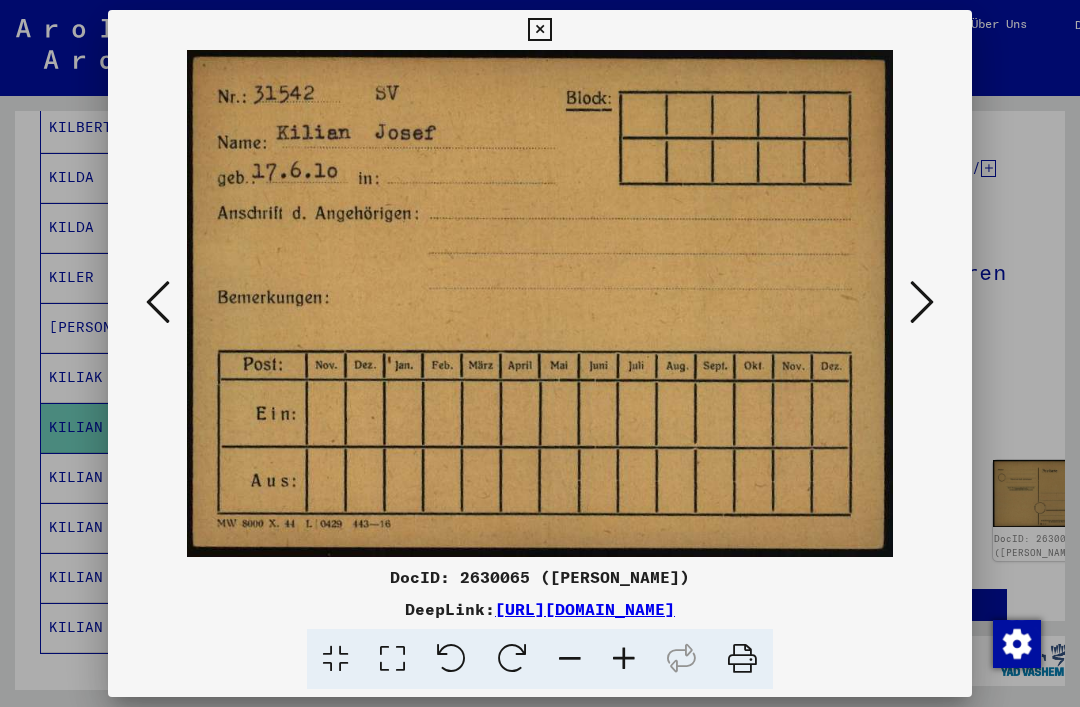 click at bounding box center (922, 303) 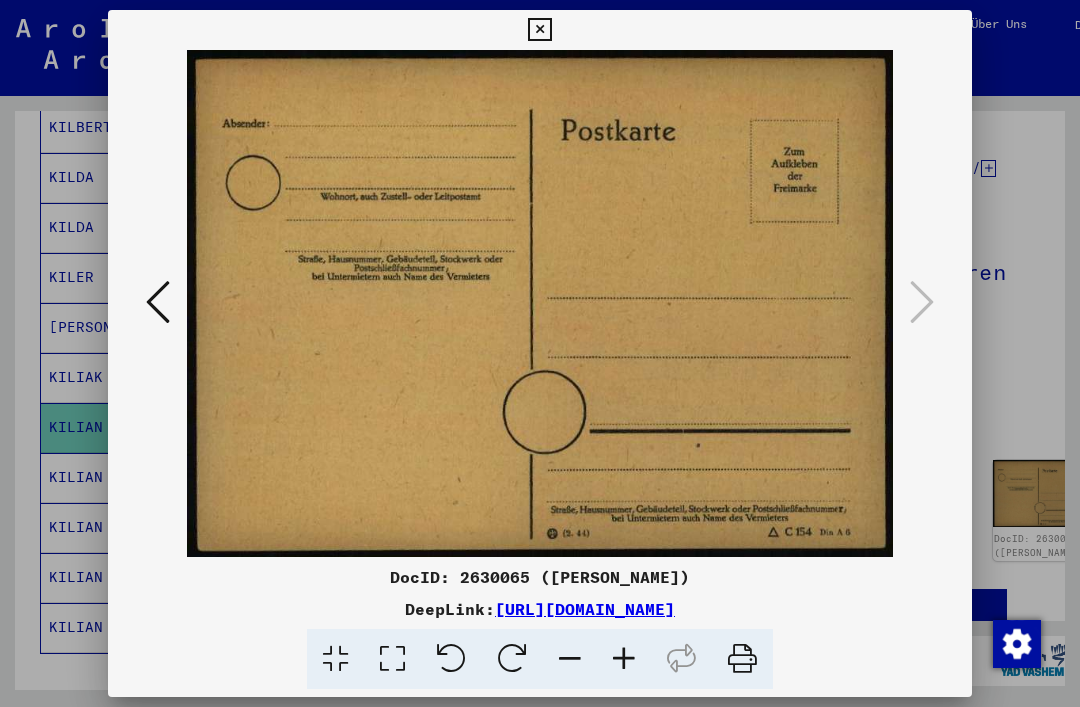 click at bounding box center [539, 30] 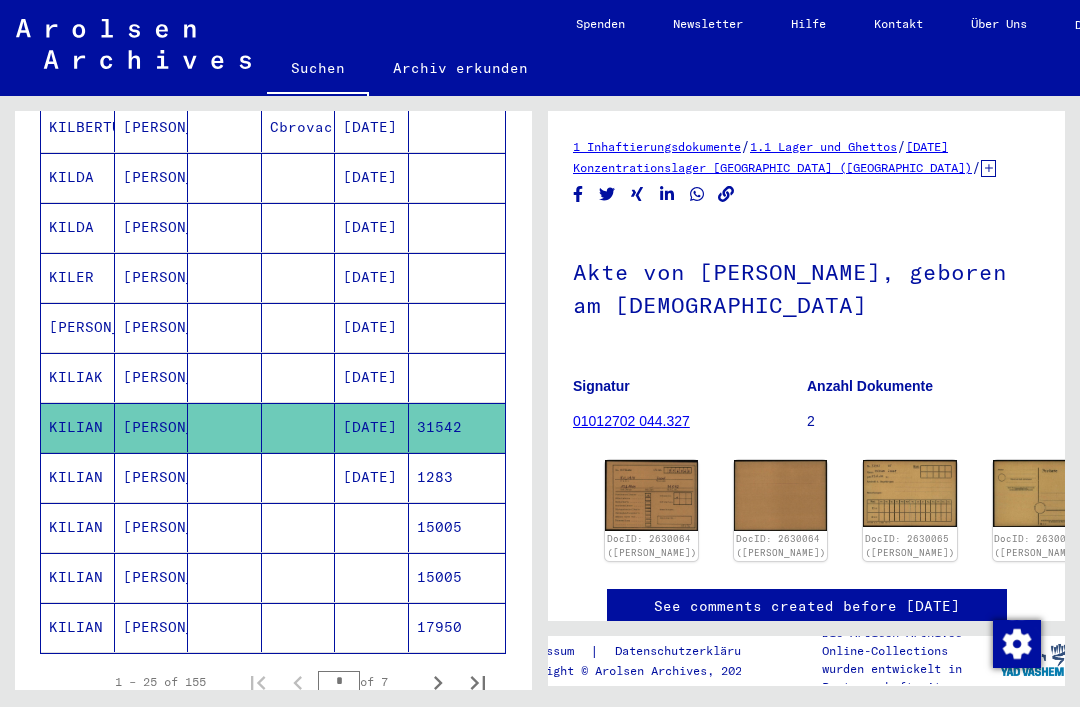 click on "1283" at bounding box center [457, 527] 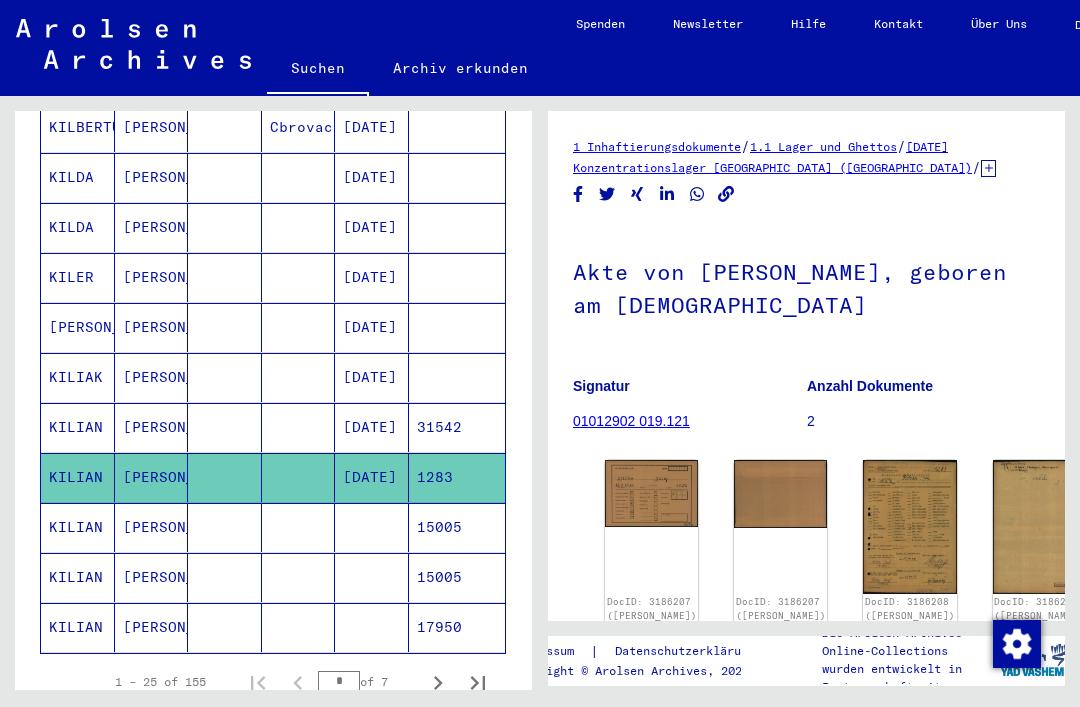scroll, scrollTop: 0, scrollLeft: 0, axis: both 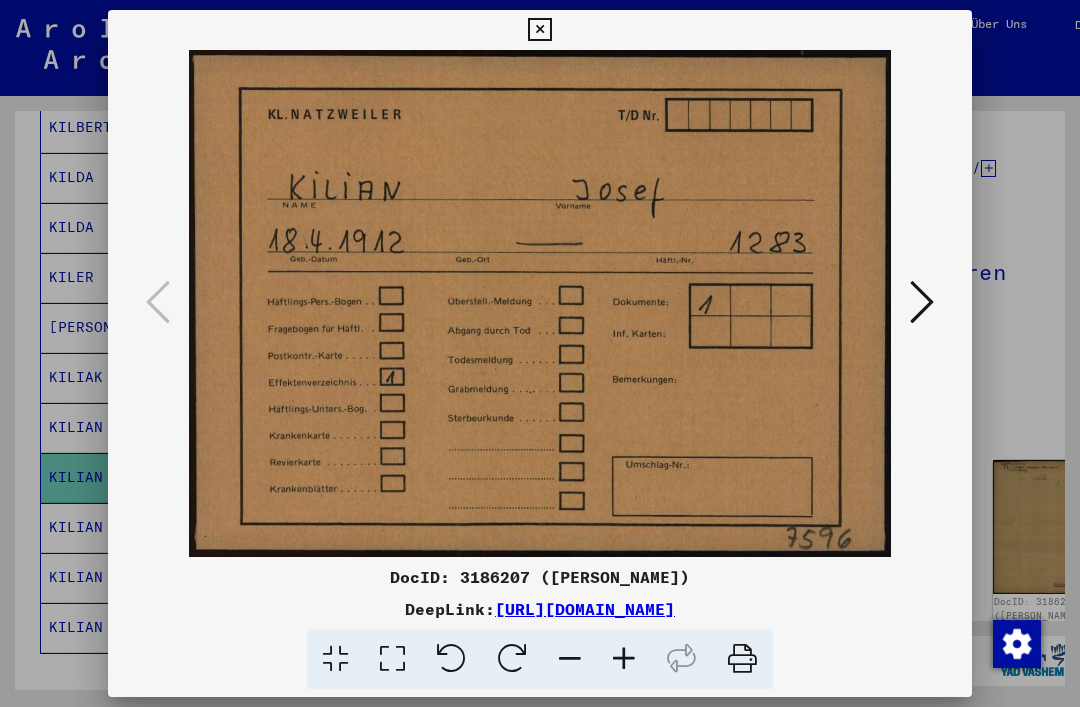 click at bounding box center [922, 303] 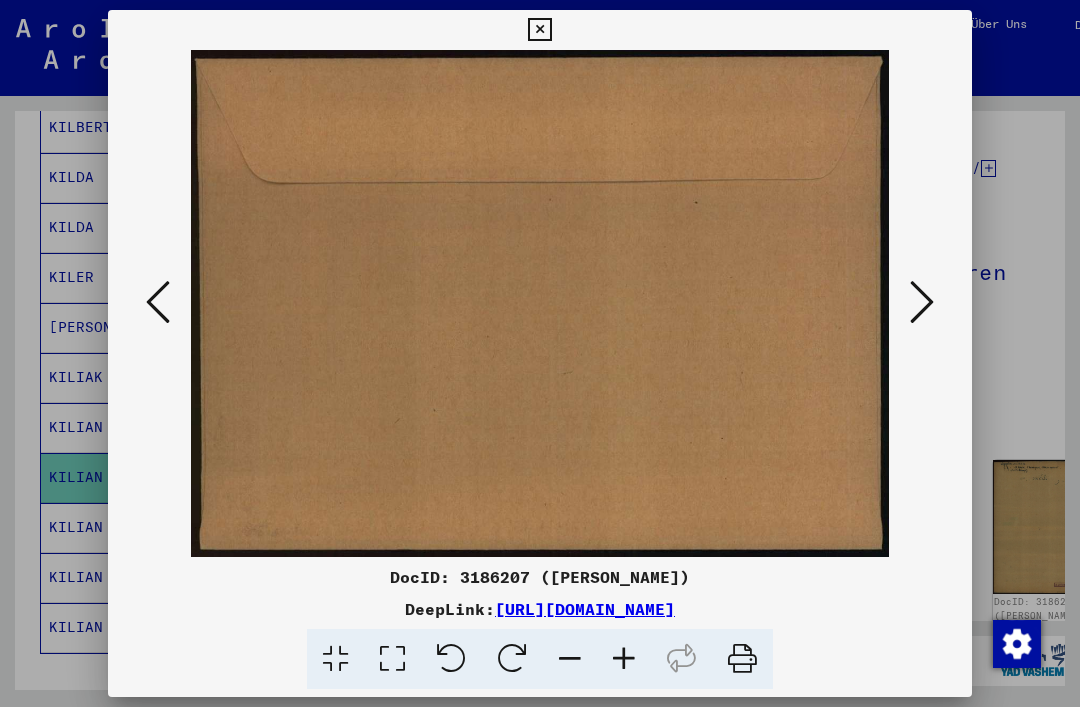 click at bounding box center (922, 303) 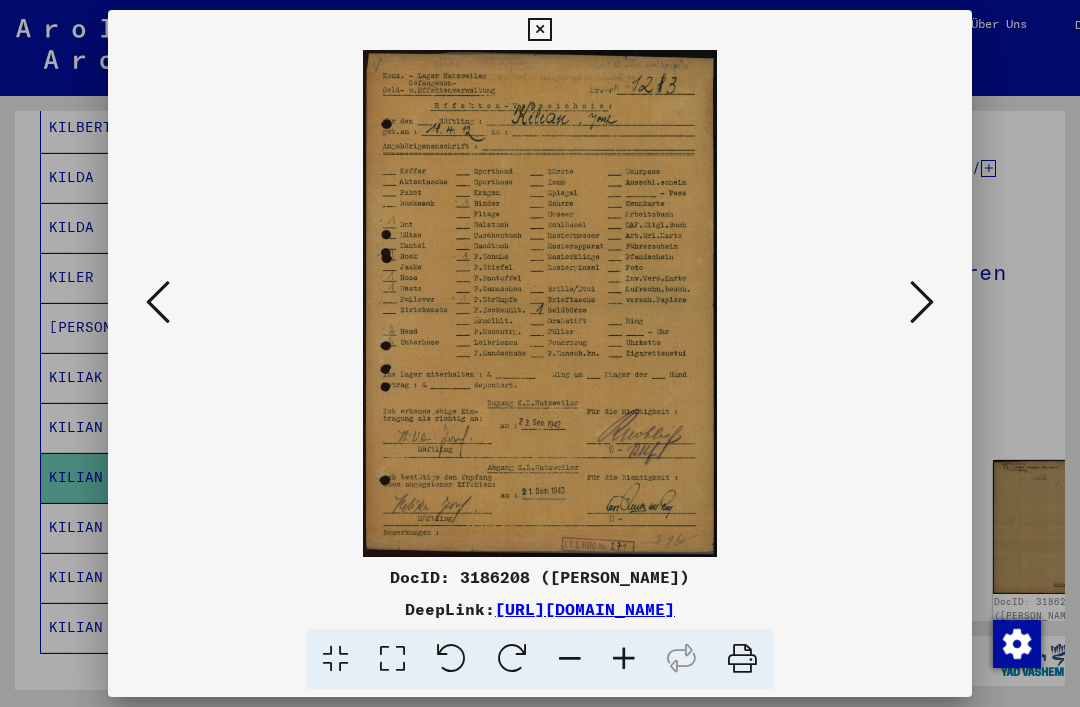 click at bounding box center (922, 303) 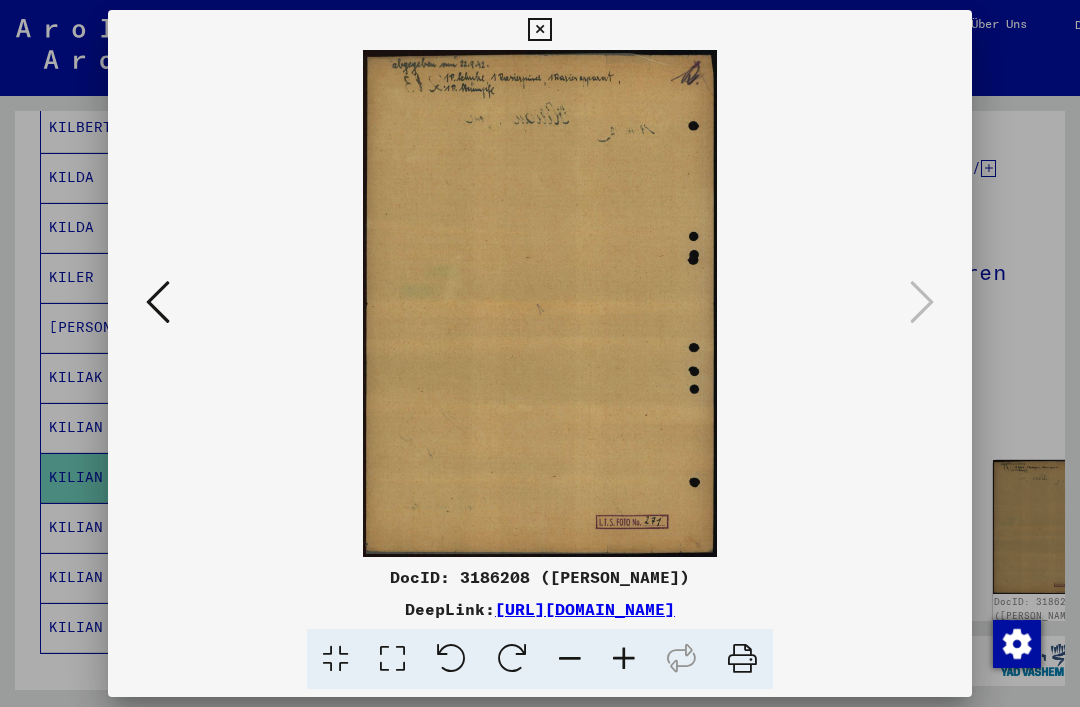click at bounding box center [539, 30] 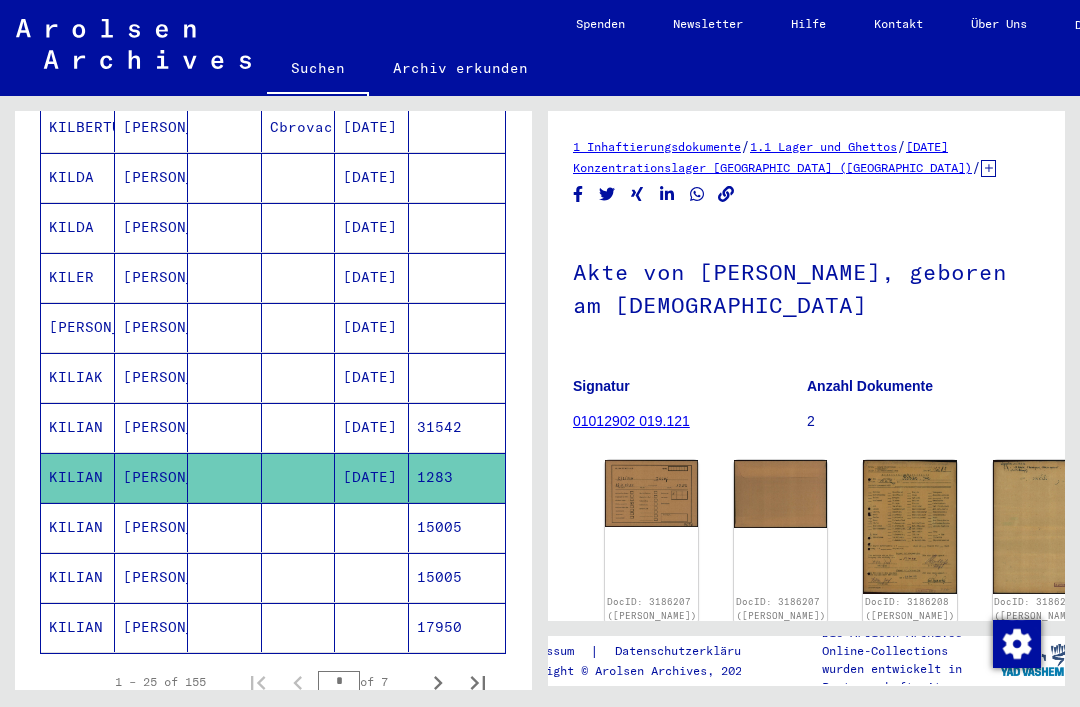 click 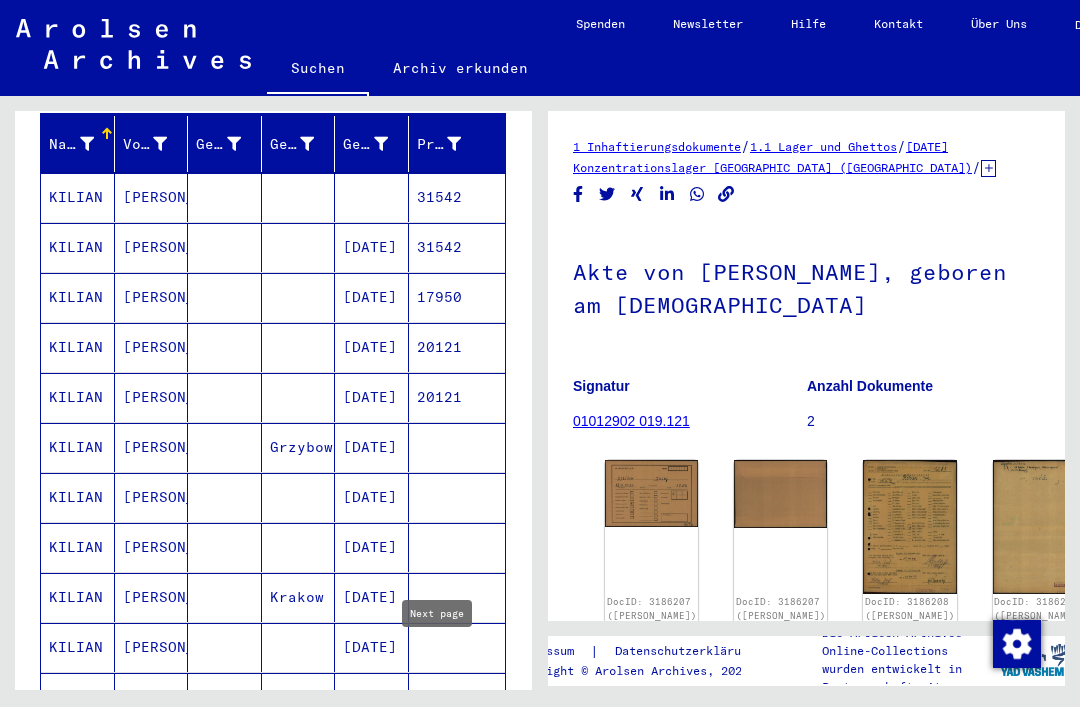 scroll, scrollTop: 260, scrollLeft: 0, axis: vertical 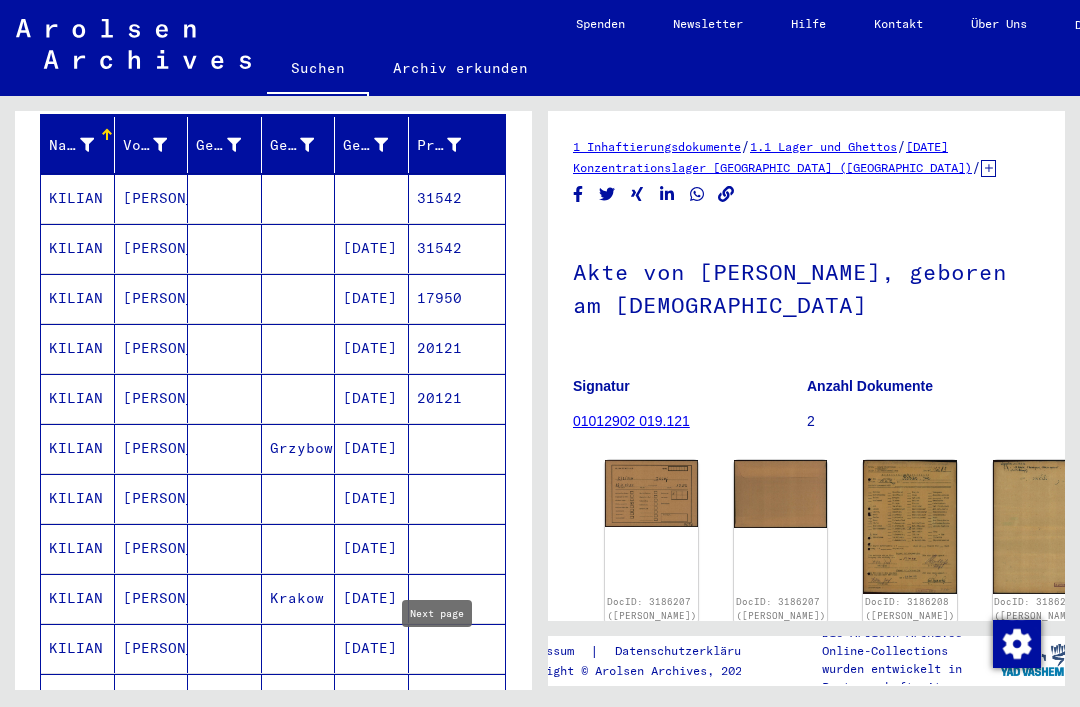 click on "[DATE]" at bounding box center [372, 298] 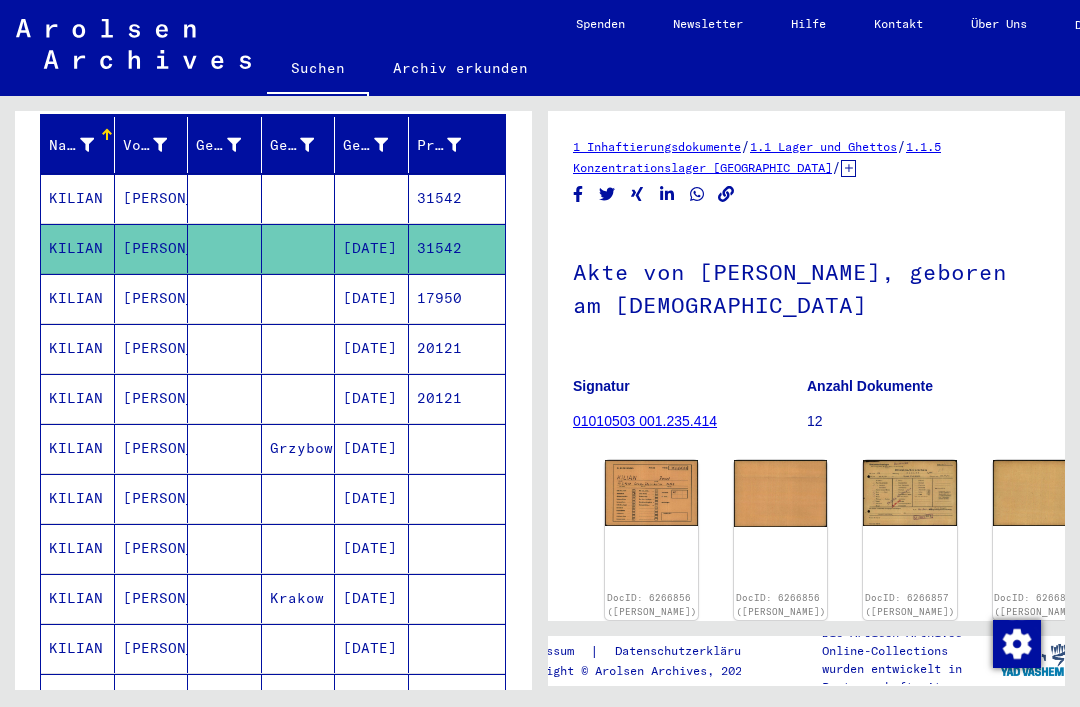 scroll, scrollTop: 0, scrollLeft: 0, axis: both 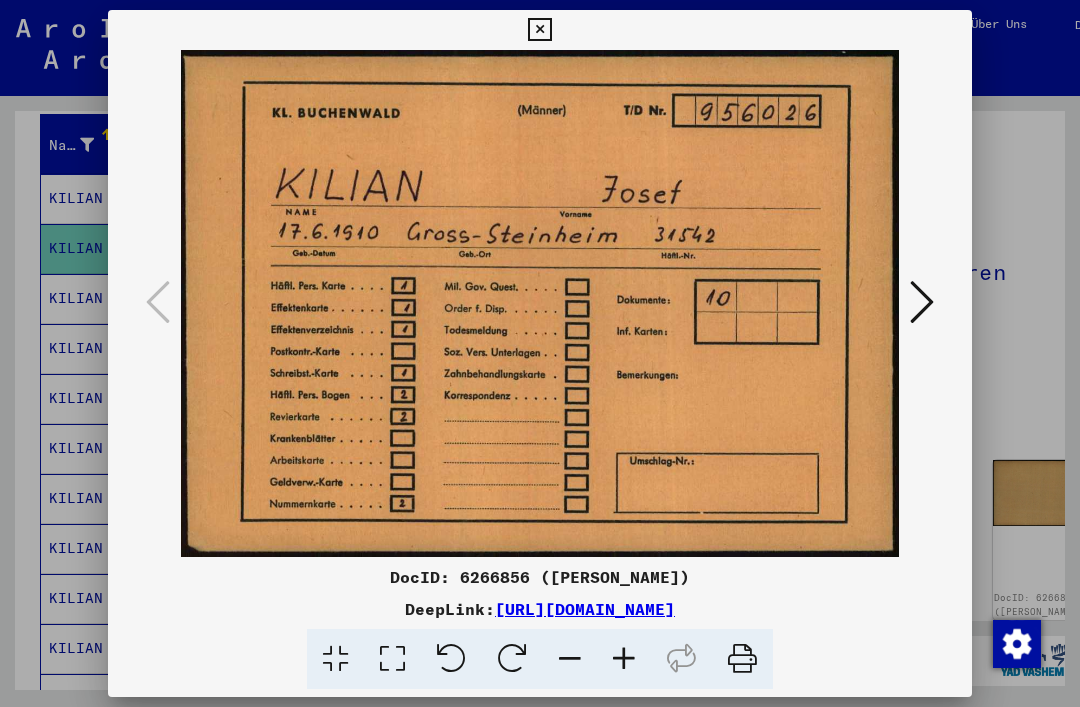 click at bounding box center [922, 303] 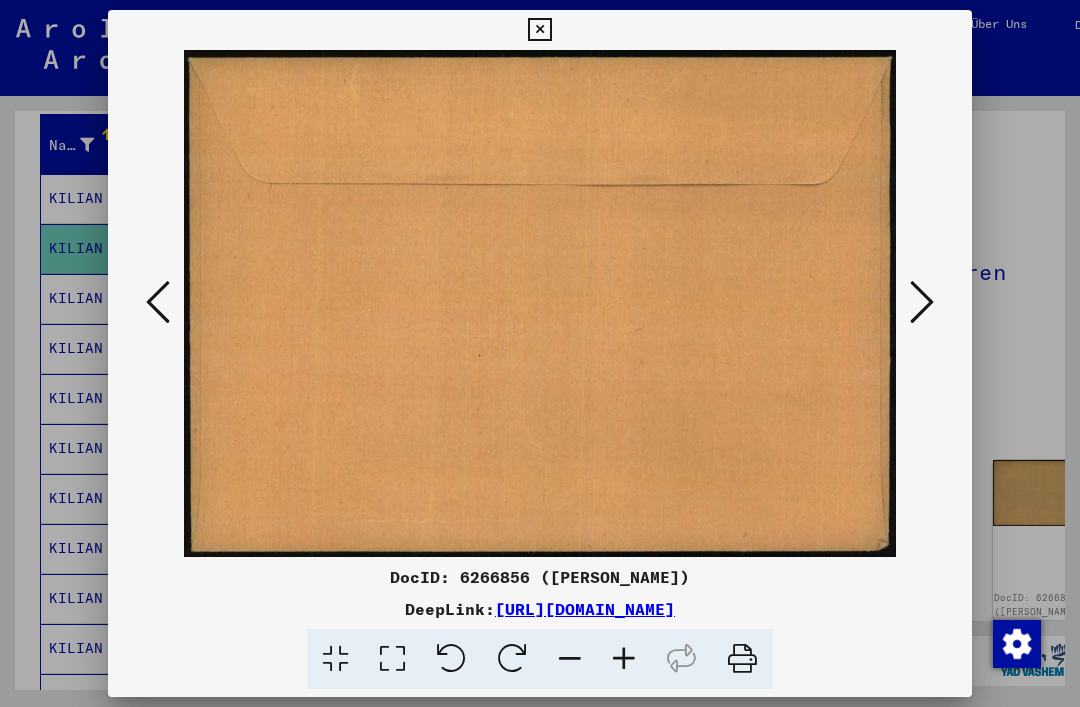 click at bounding box center (922, 303) 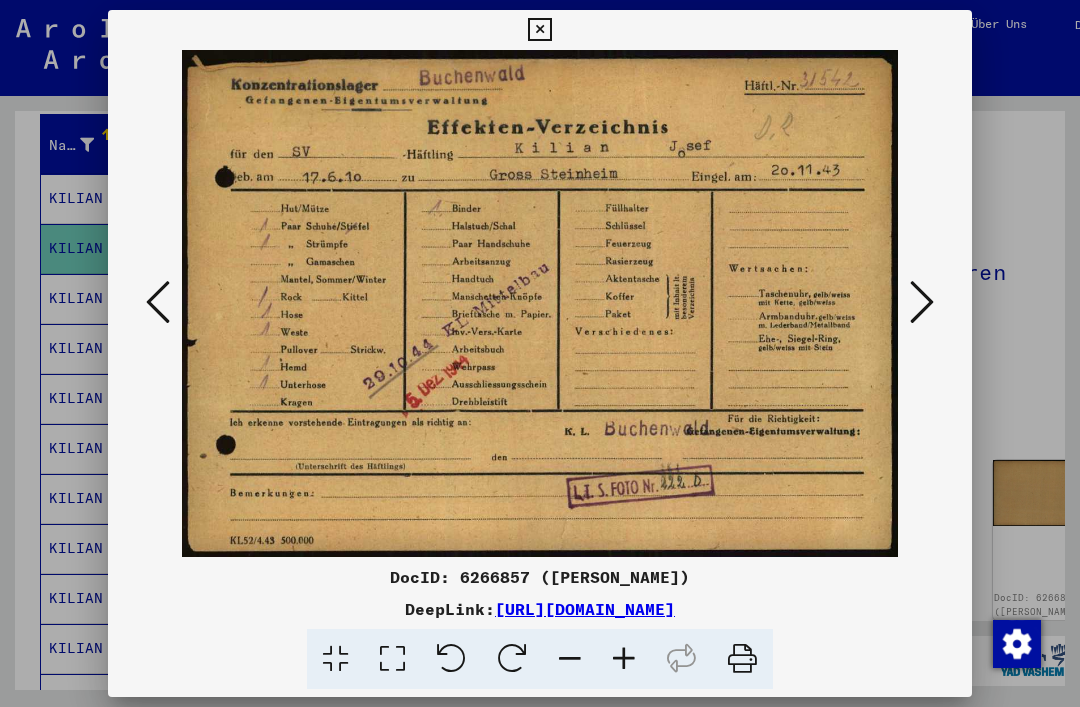 click at bounding box center [922, 303] 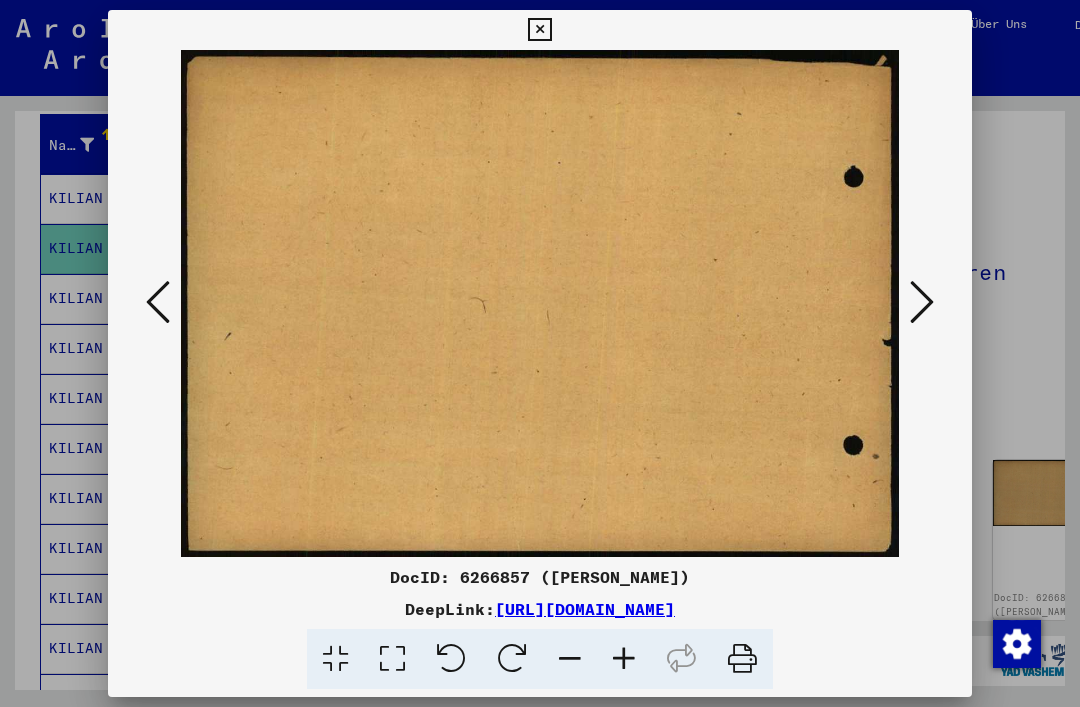 click at bounding box center (922, 302) 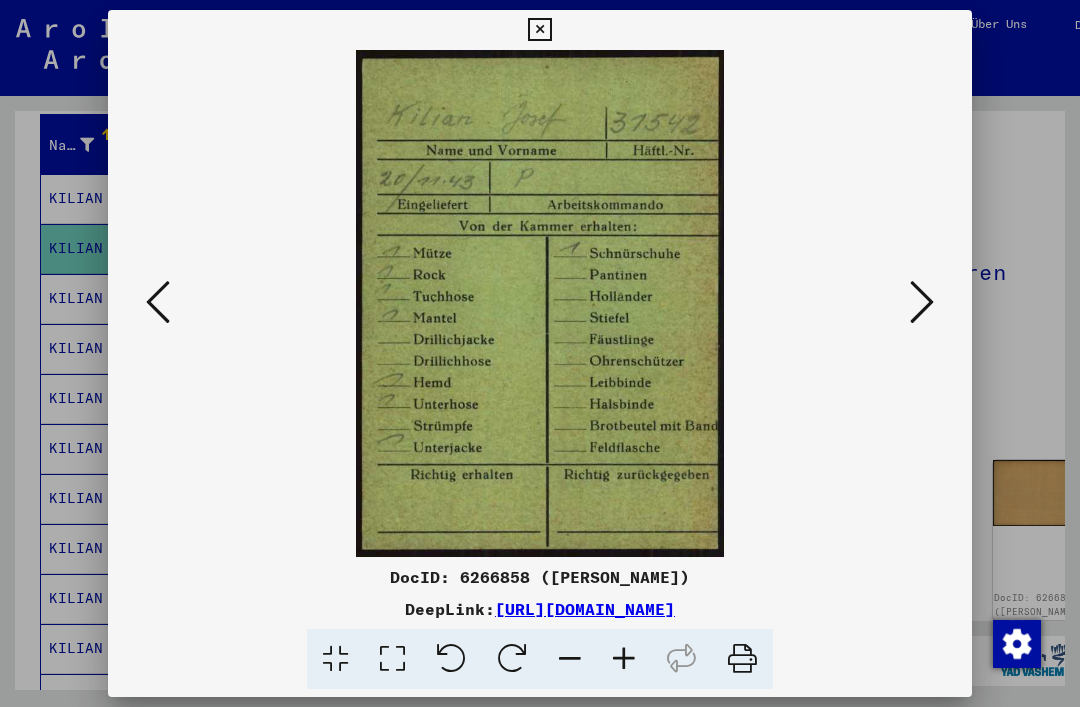 click at bounding box center [922, 303] 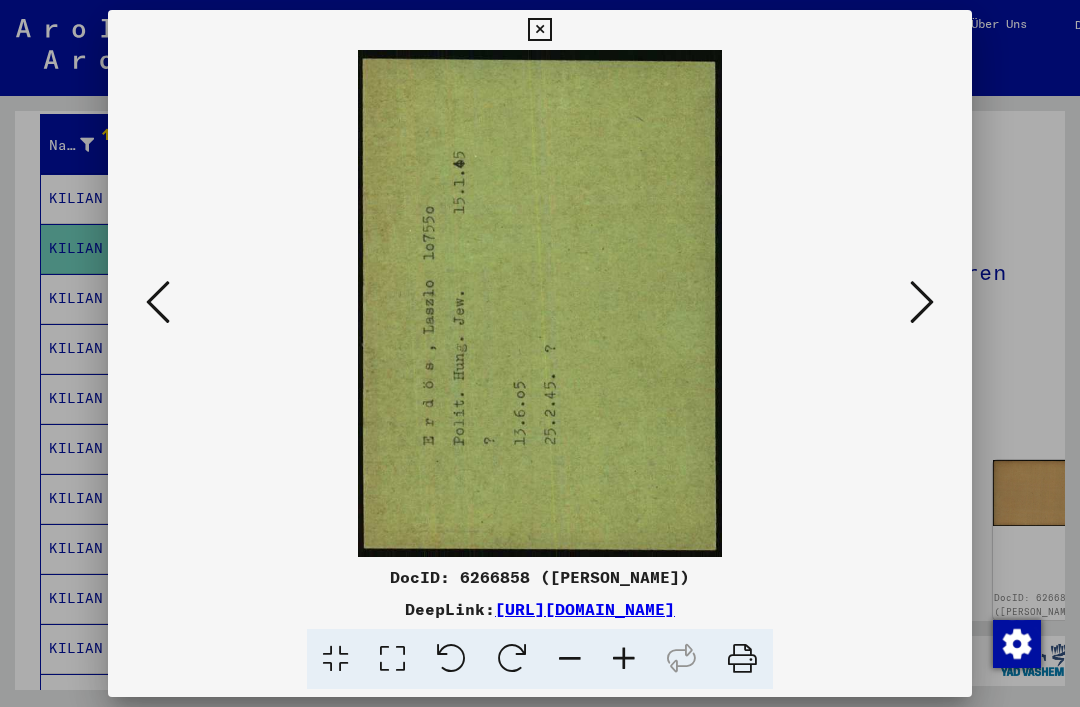 click at bounding box center (922, 303) 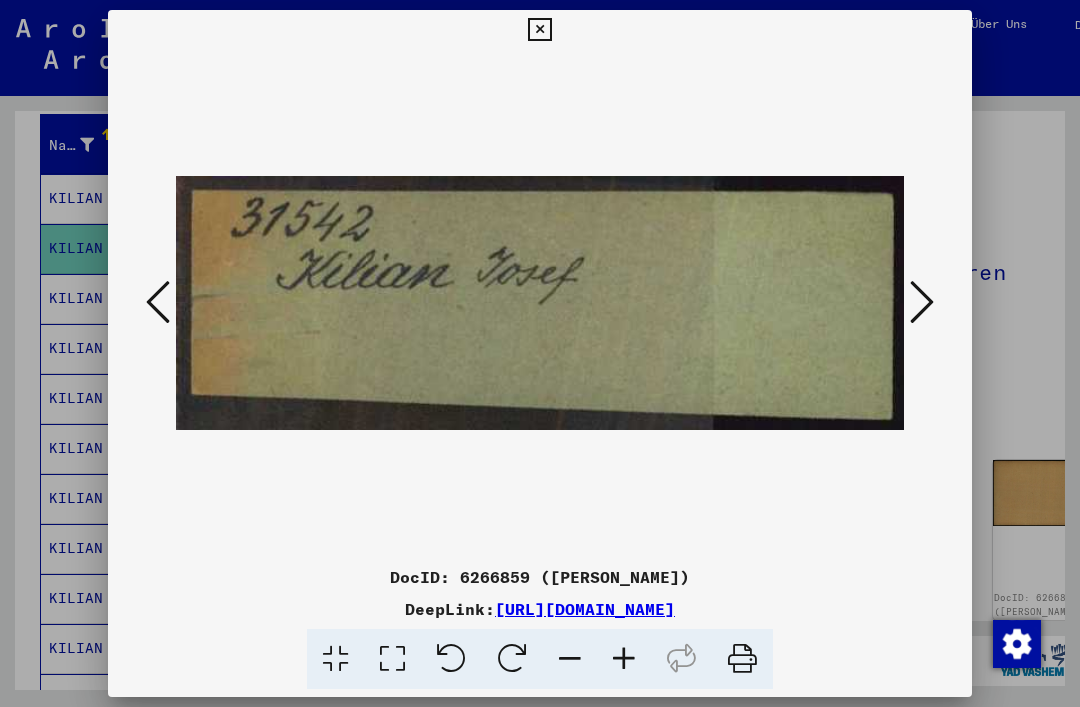 click at bounding box center [922, 302] 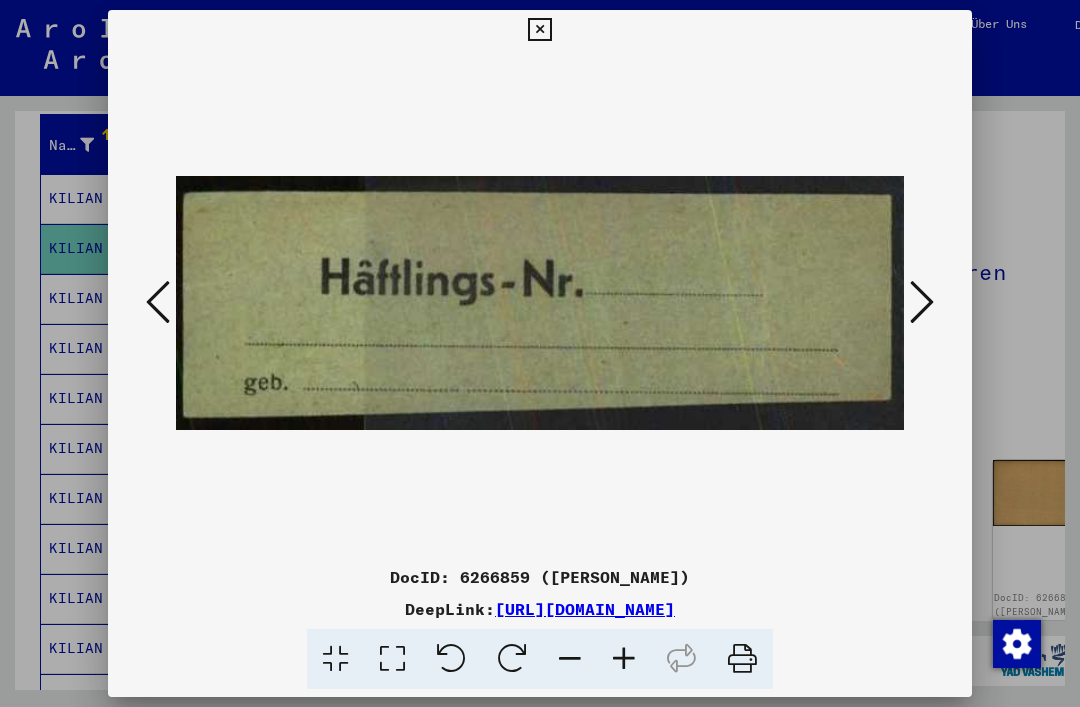 click at bounding box center [922, 303] 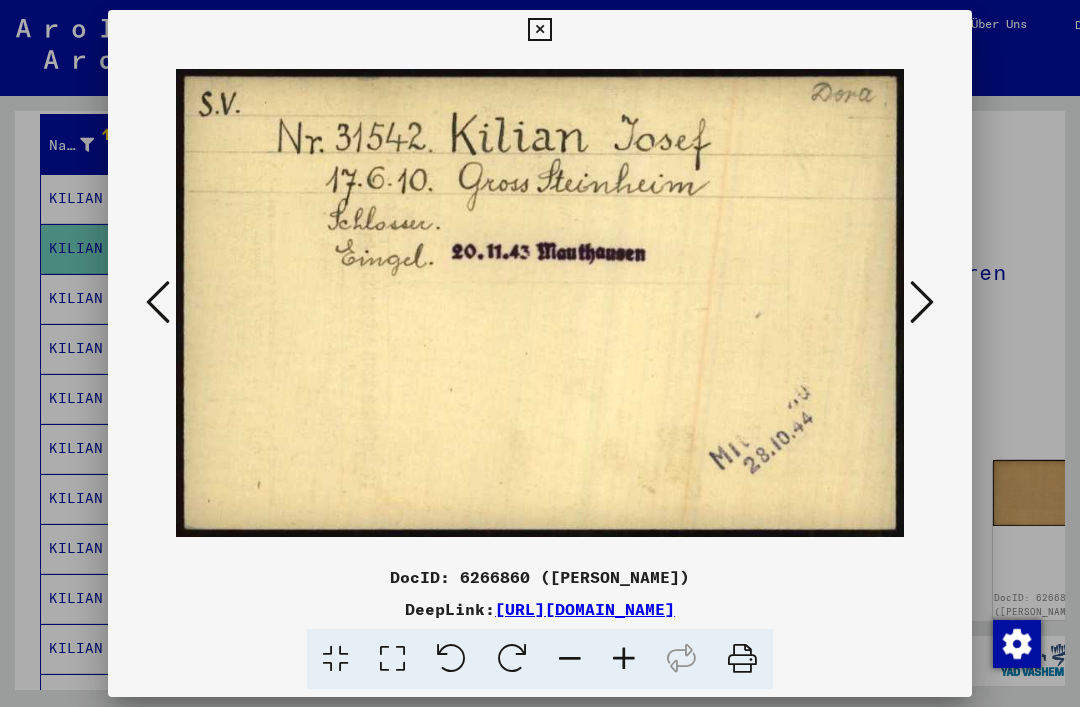 click at bounding box center (922, 303) 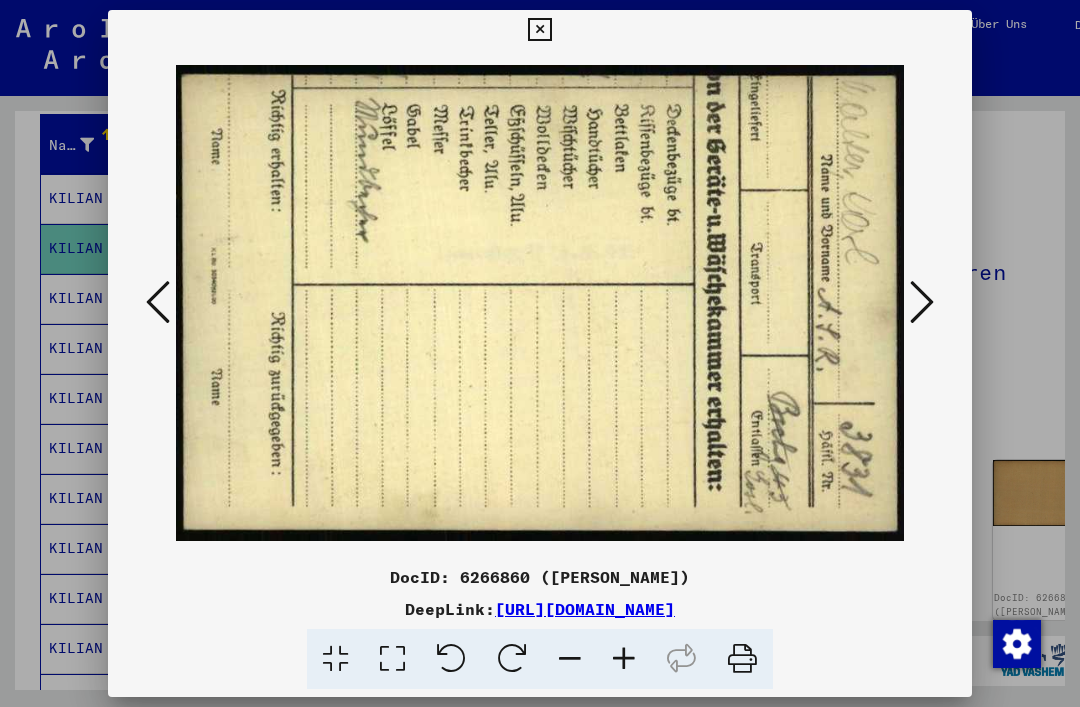 click at bounding box center (922, 303) 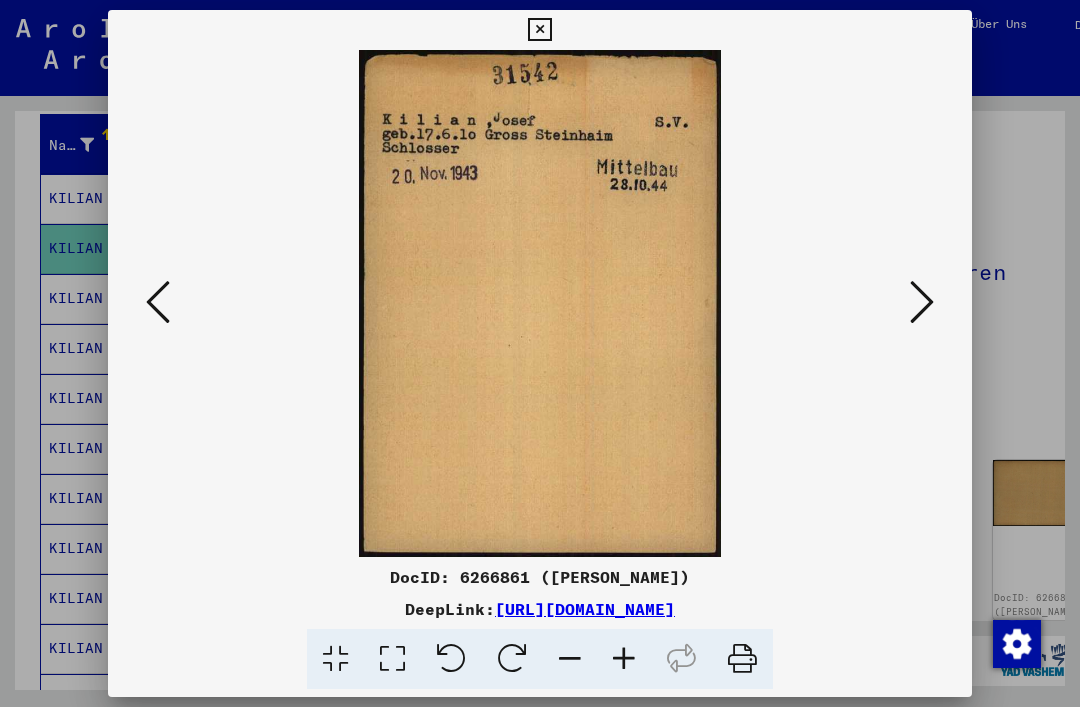 click at bounding box center [922, 303] 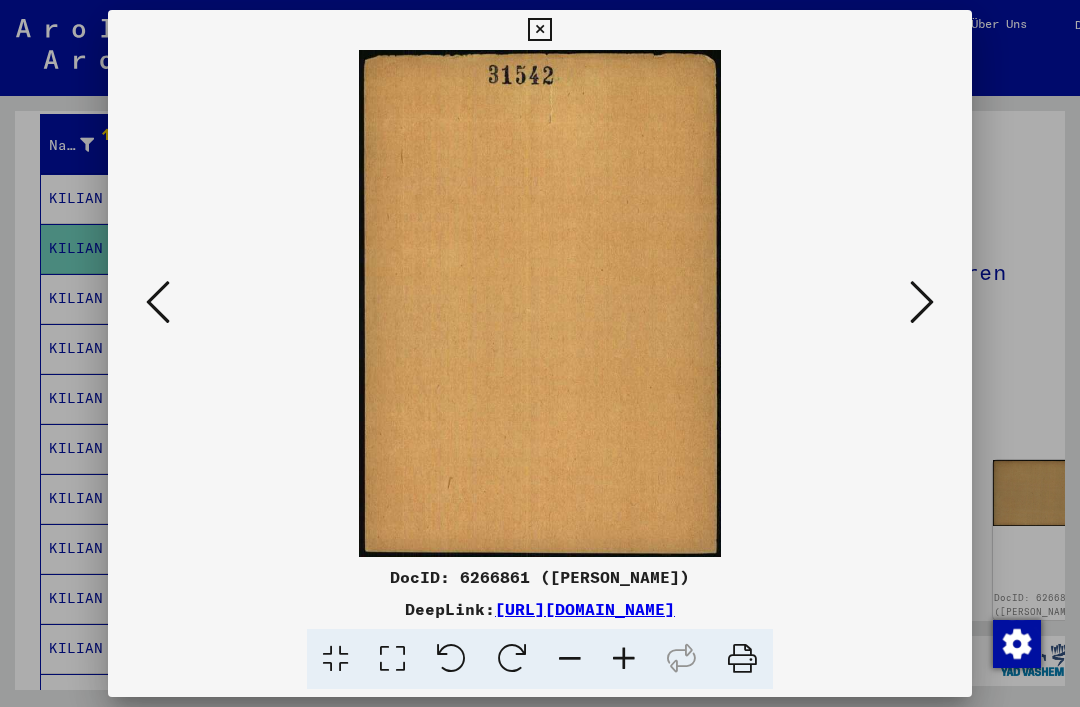 click at bounding box center (922, 302) 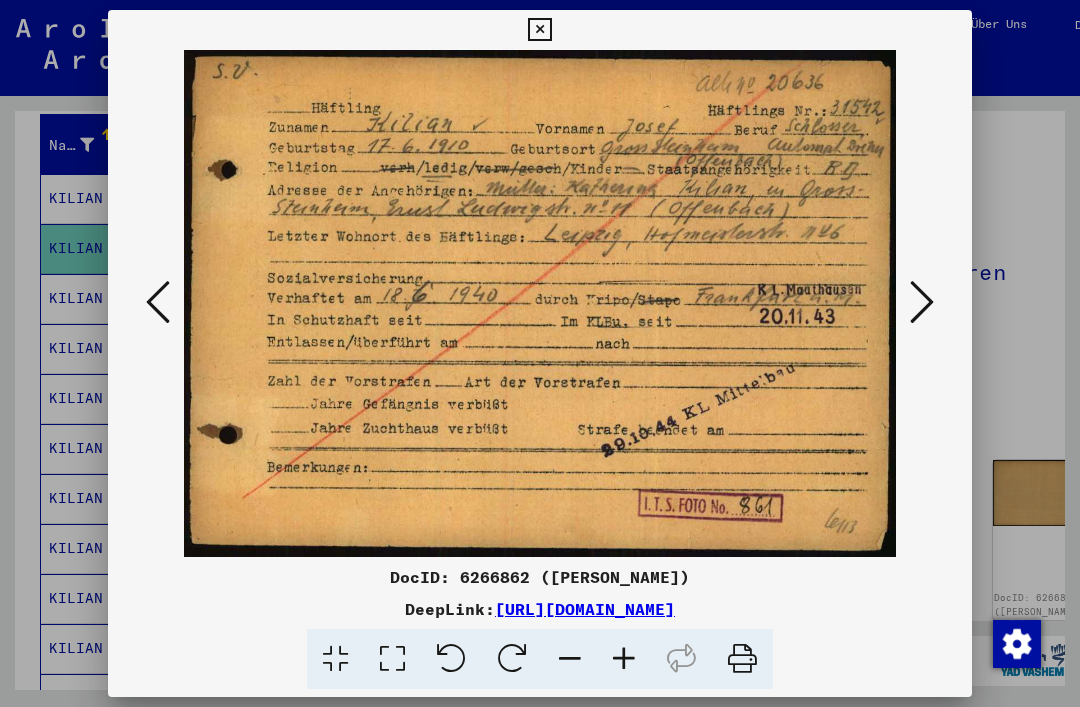 click at bounding box center [922, 303] 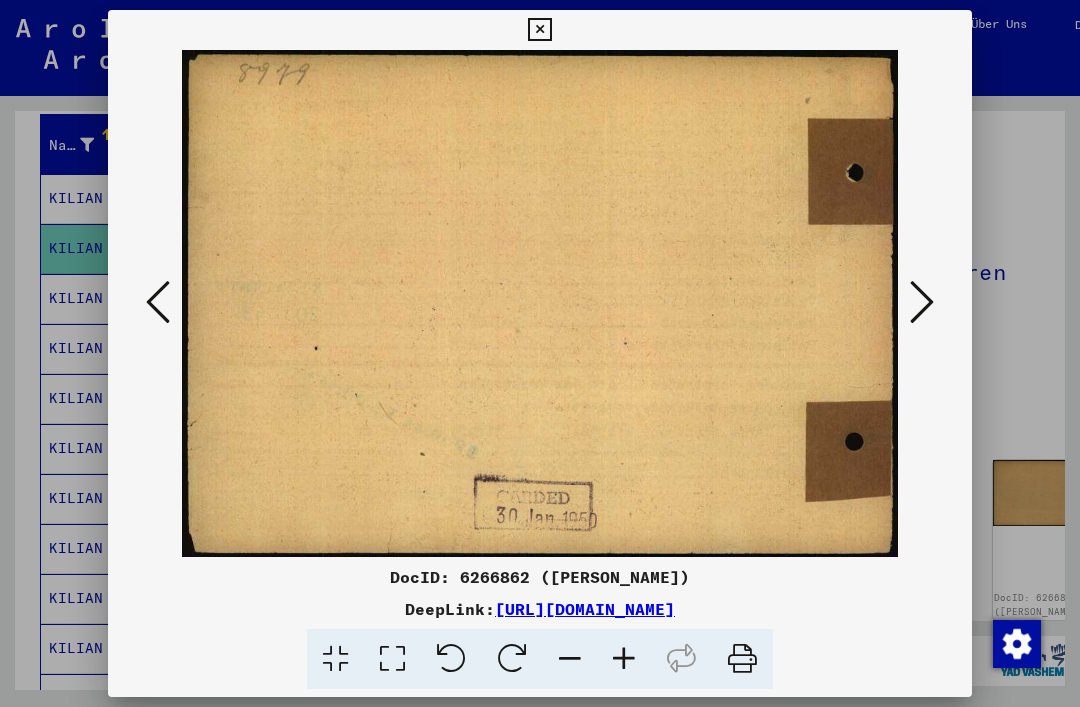 click at bounding box center [922, 303] 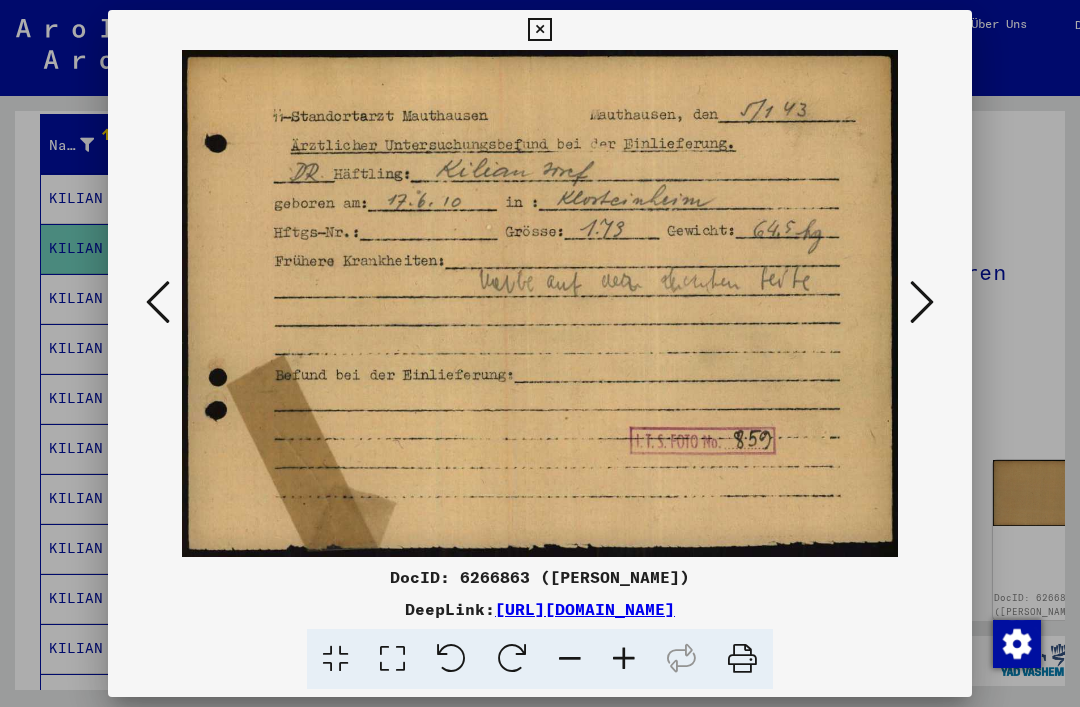 click at bounding box center (922, 302) 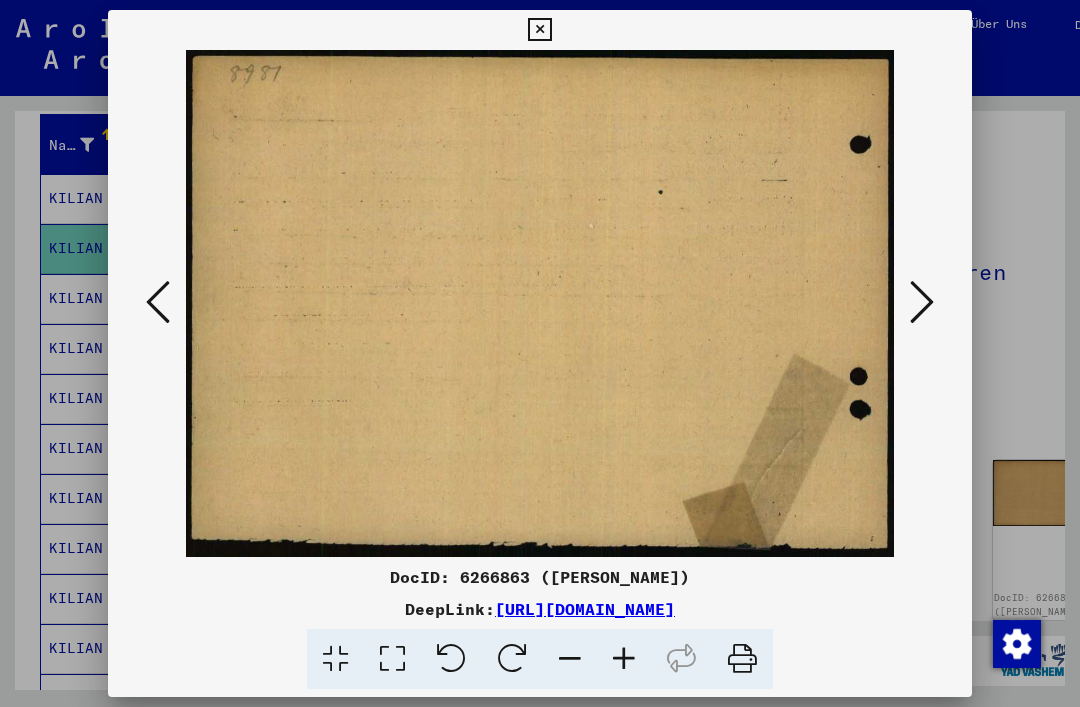 click at bounding box center [158, 302] 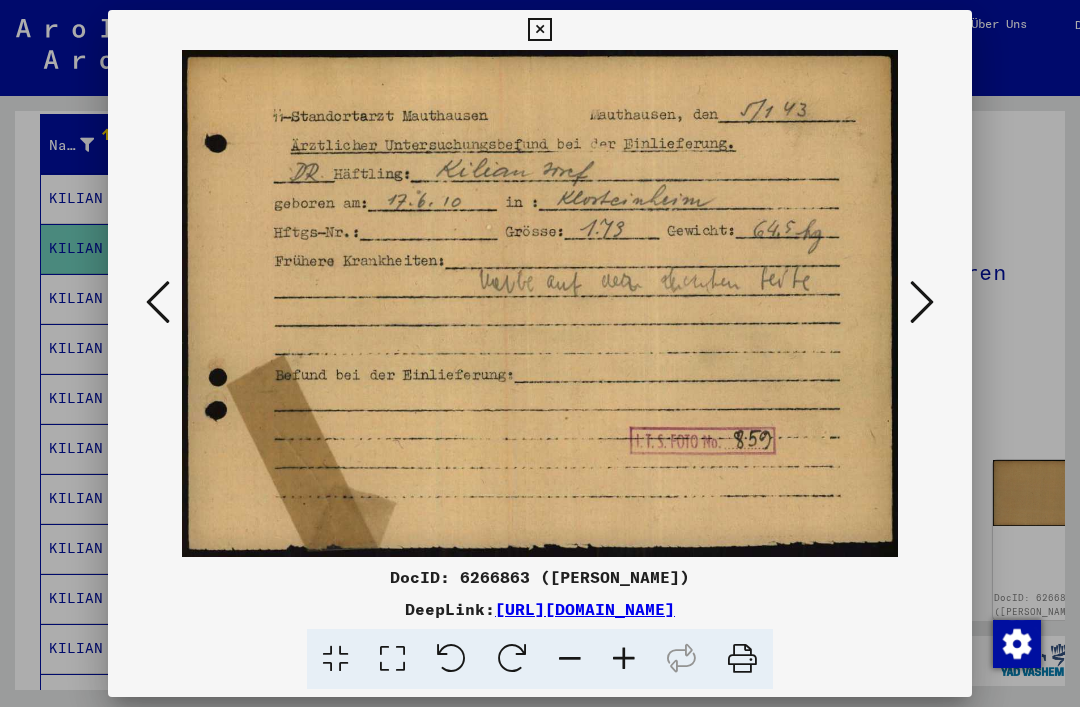 click at bounding box center (922, 302) 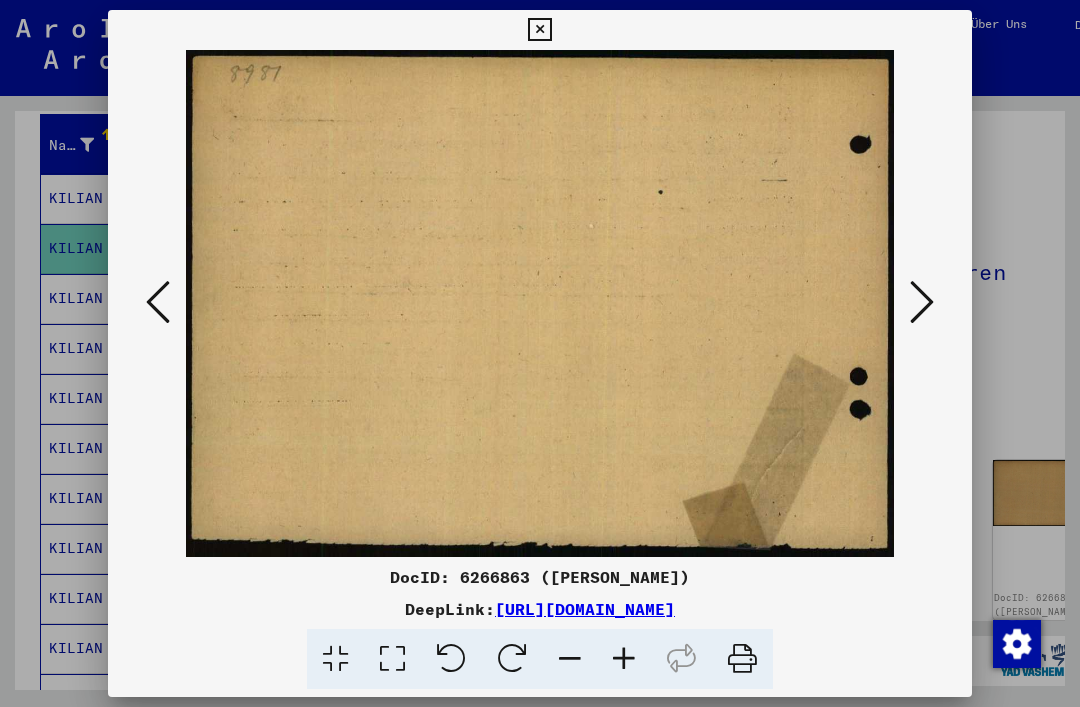 click at bounding box center (922, 302) 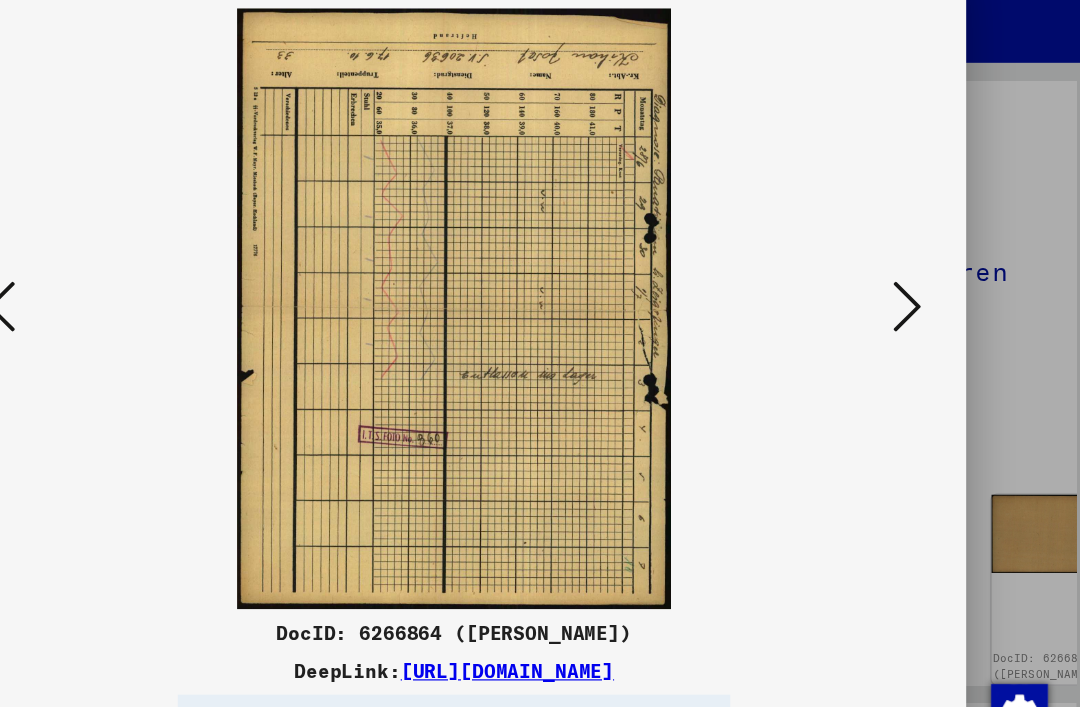 click at bounding box center [922, 302] 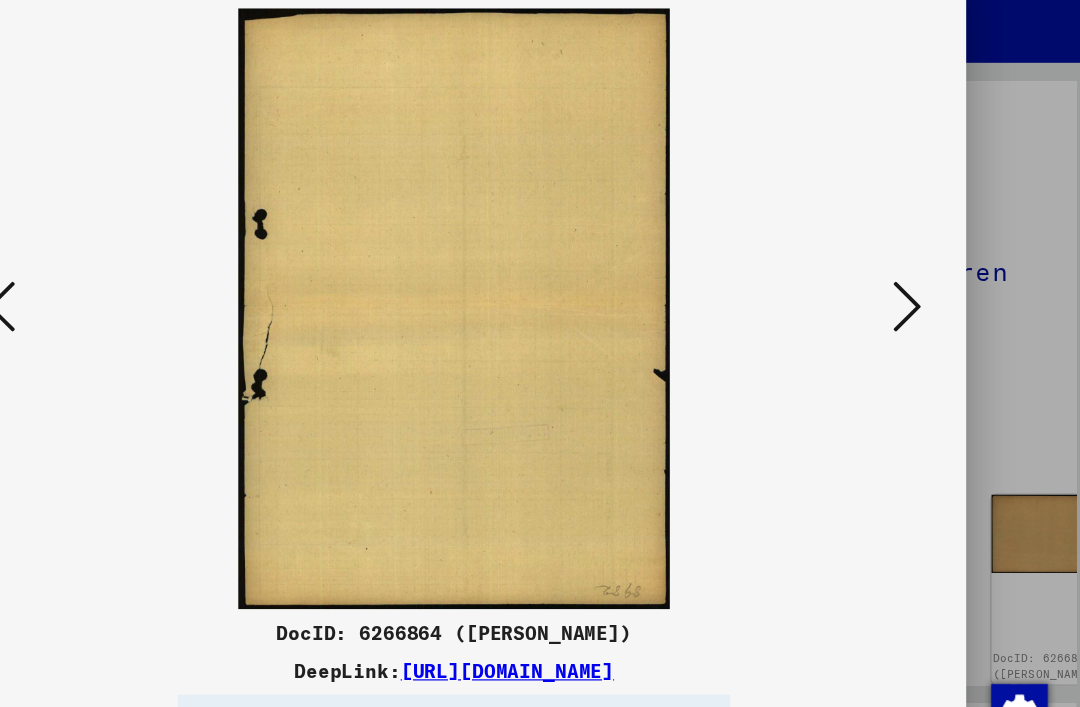 click at bounding box center (922, 302) 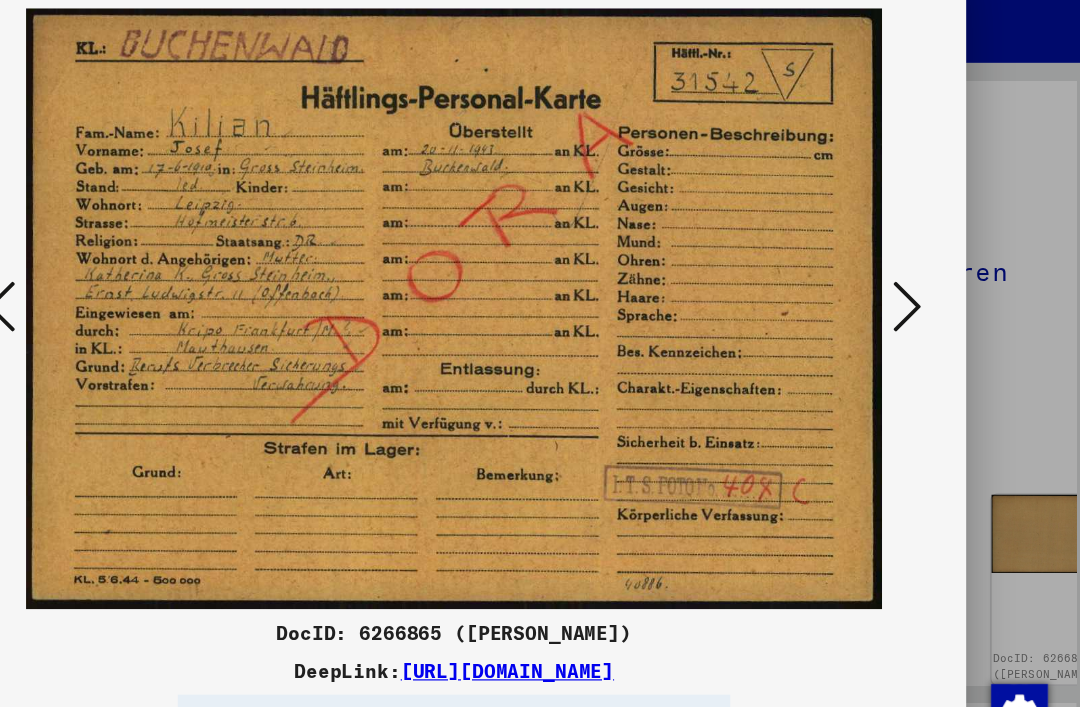 click at bounding box center (922, 302) 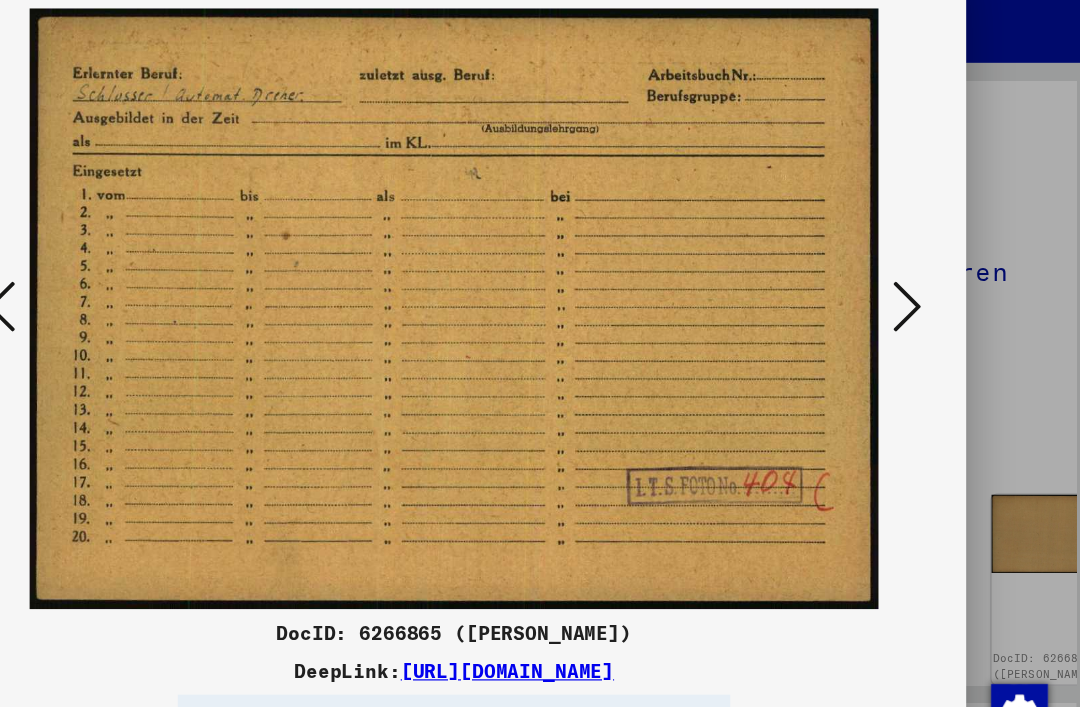 click at bounding box center (922, 302) 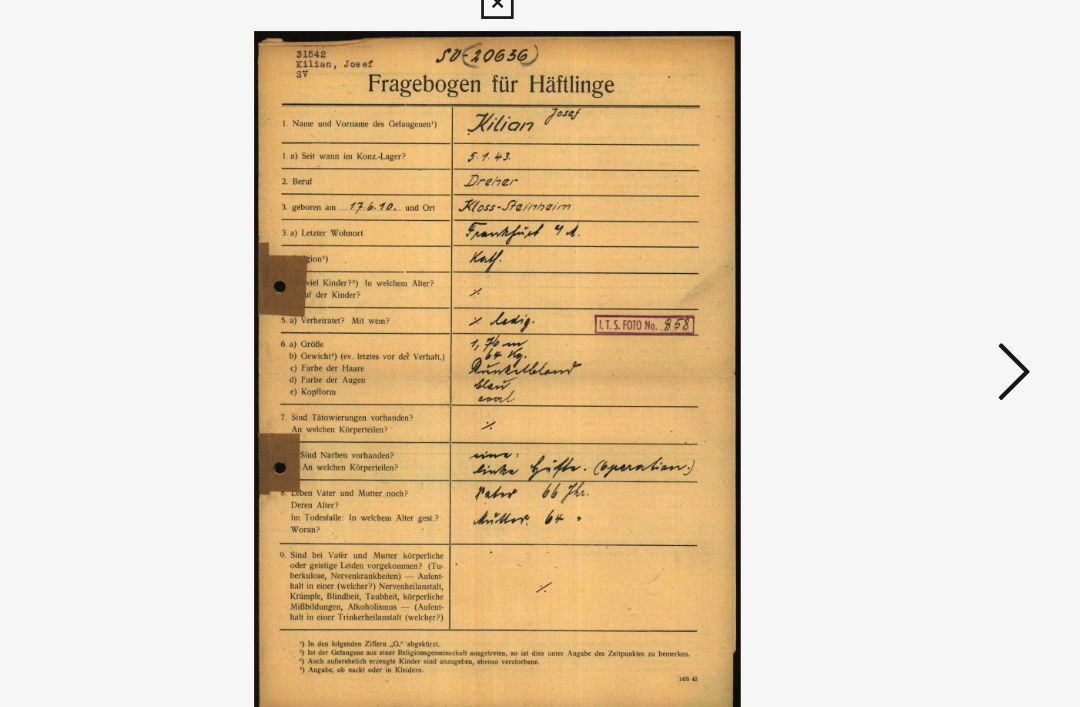 click at bounding box center [922, 302] 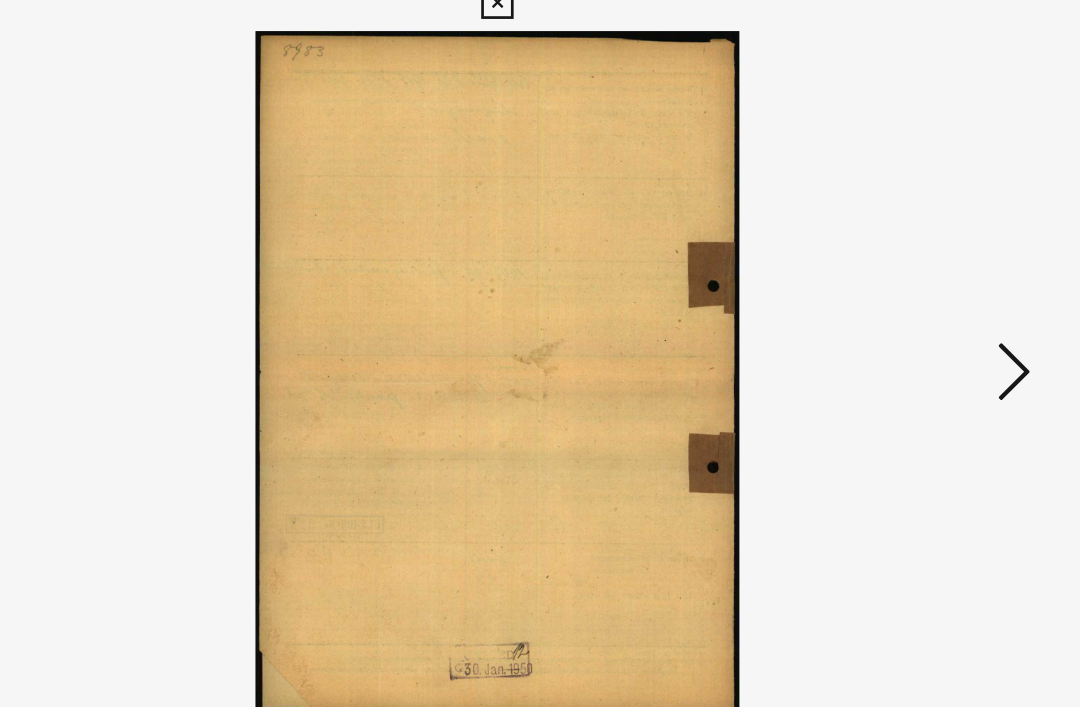 click at bounding box center [922, 302] 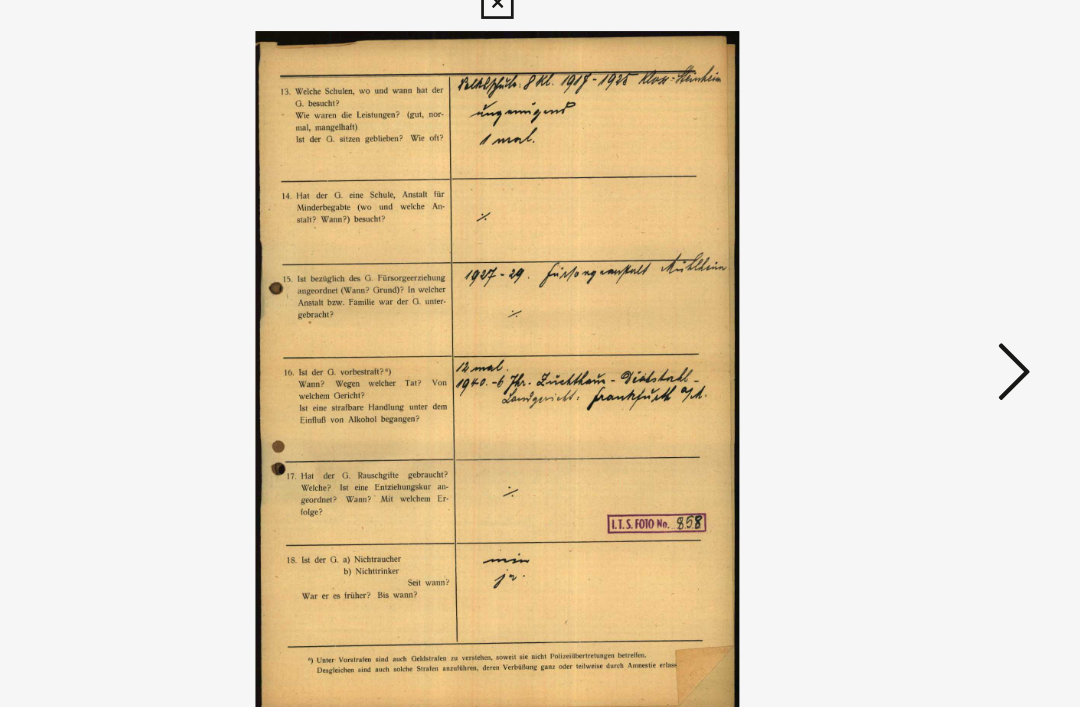 click at bounding box center (922, 302) 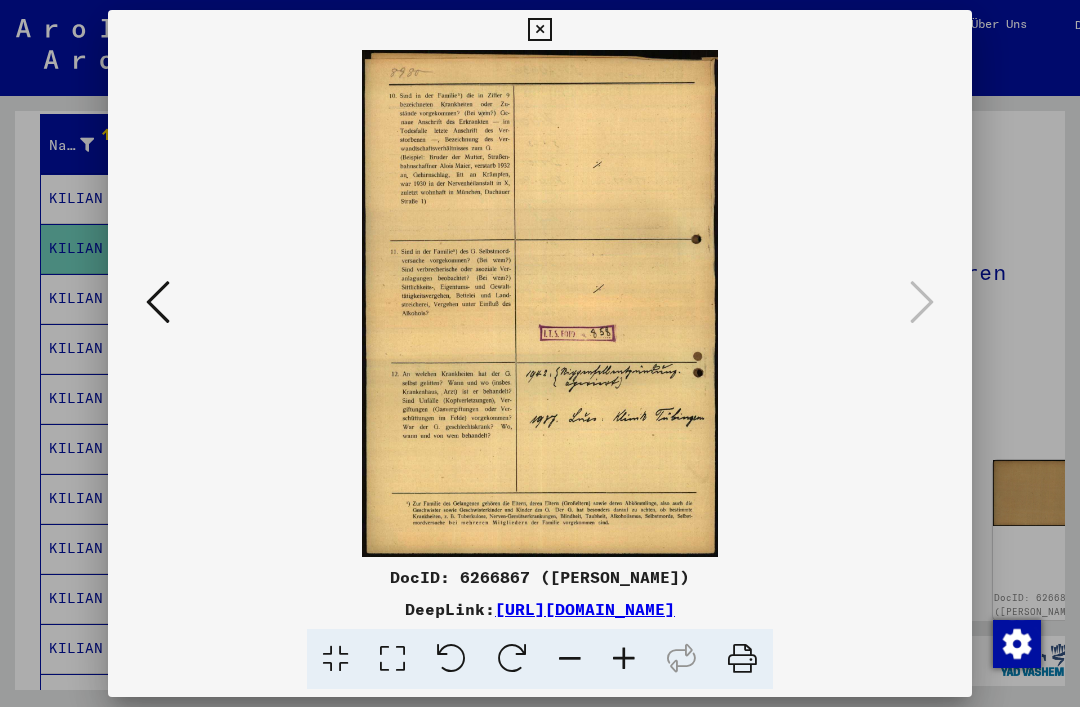 click at bounding box center (539, 30) 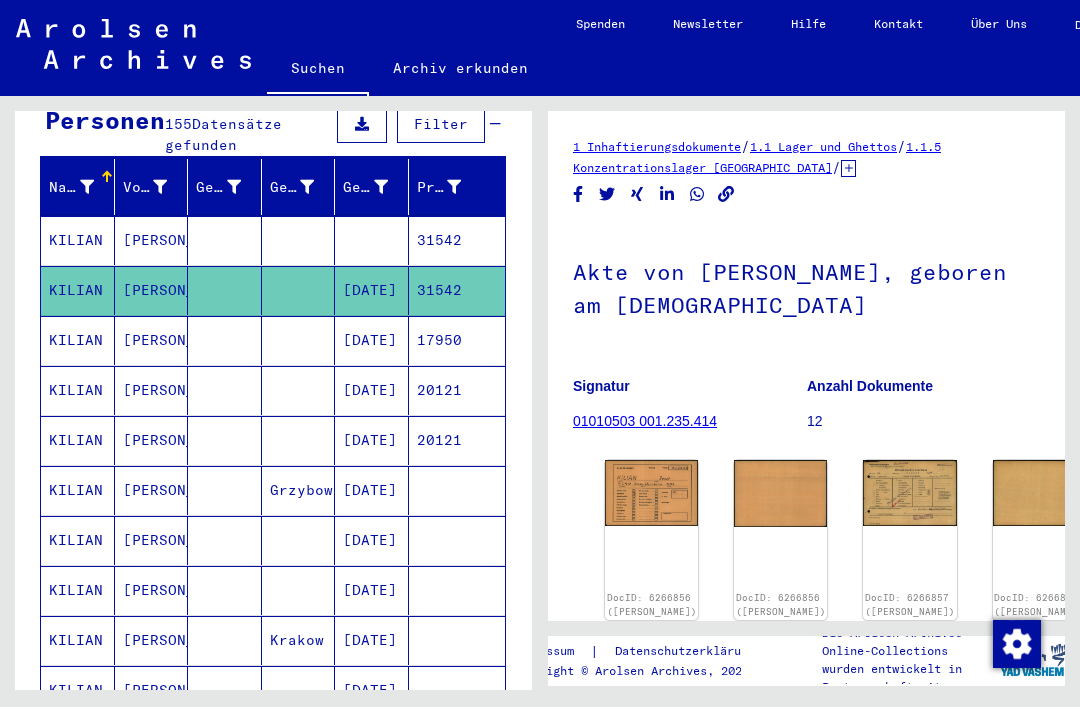 scroll, scrollTop: 219, scrollLeft: 0, axis: vertical 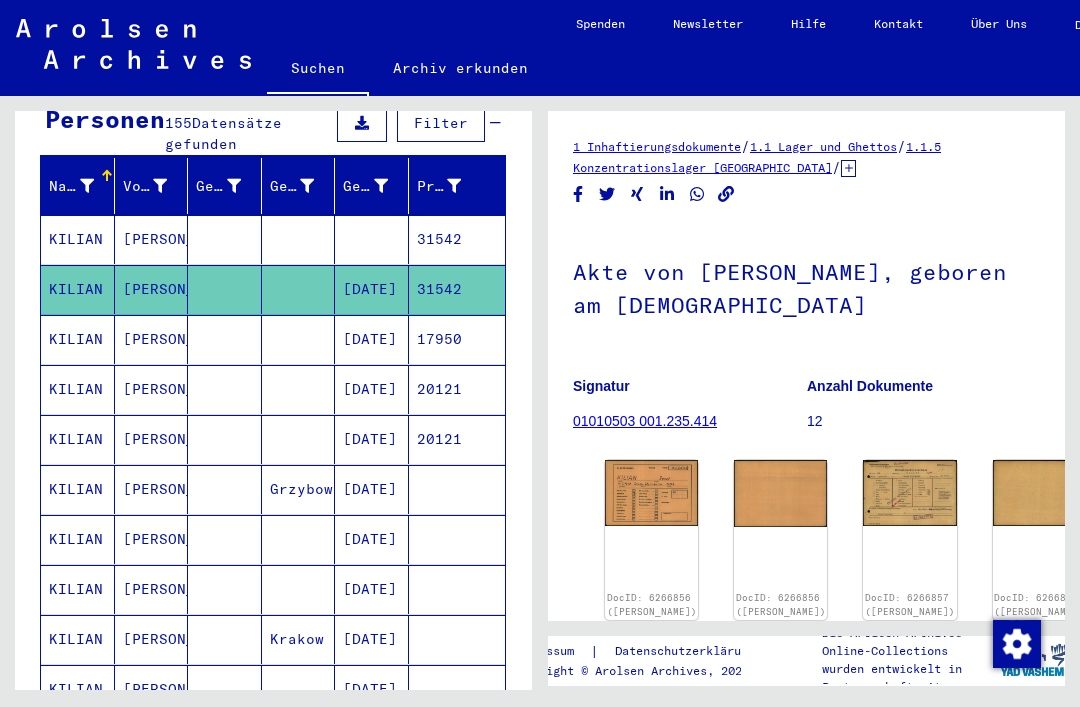 click on "31542" at bounding box center (457, 289) 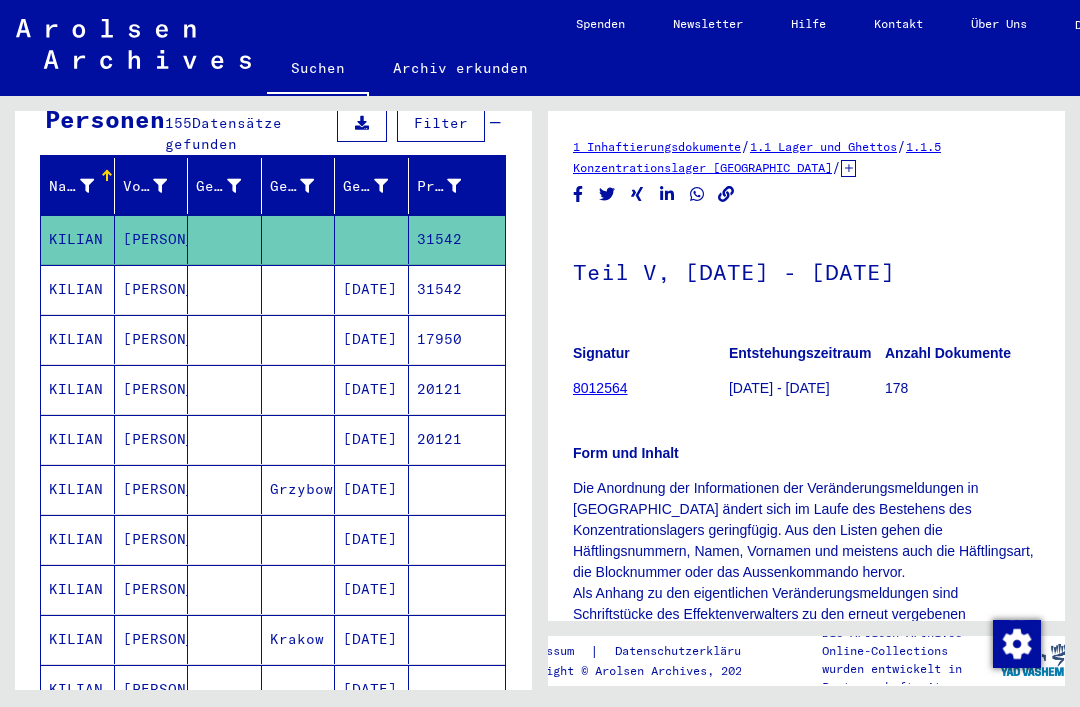 scroll, scrollTop: 0, scrollLeft: 0, axis: both 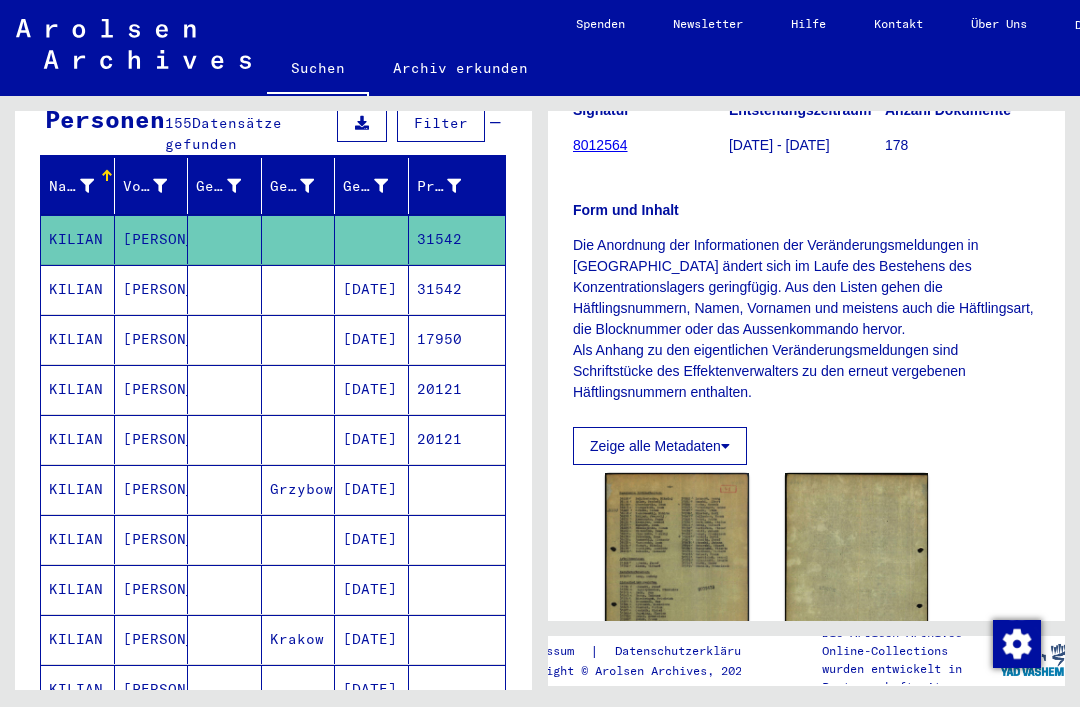 click 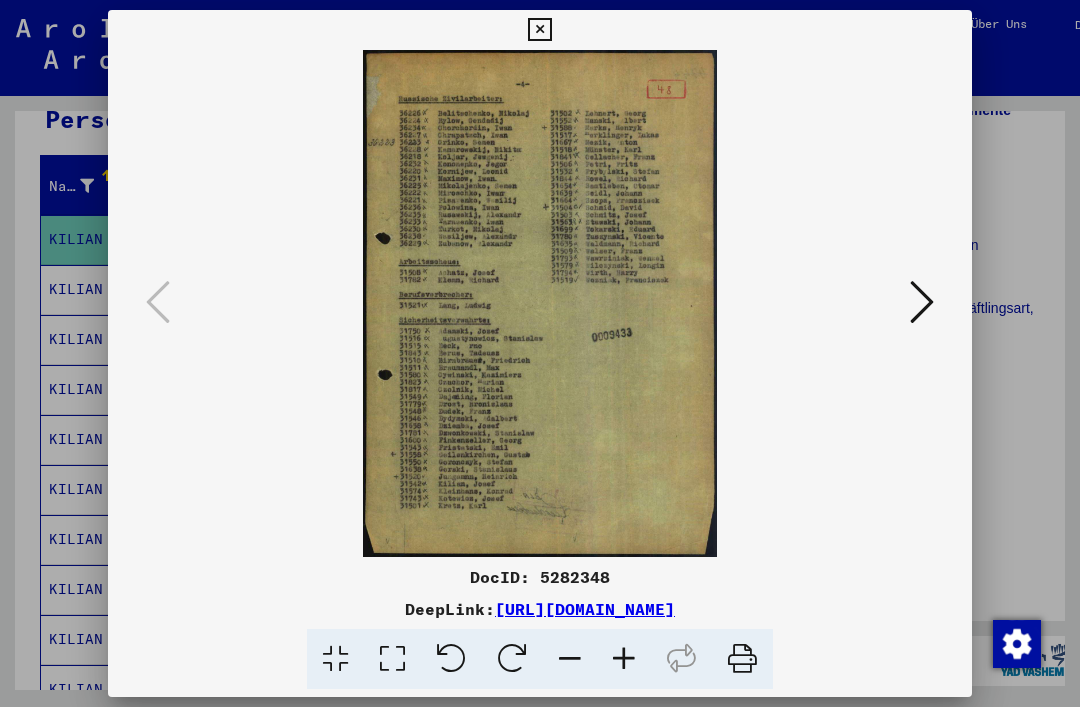 click at bounding box center (922, 302) 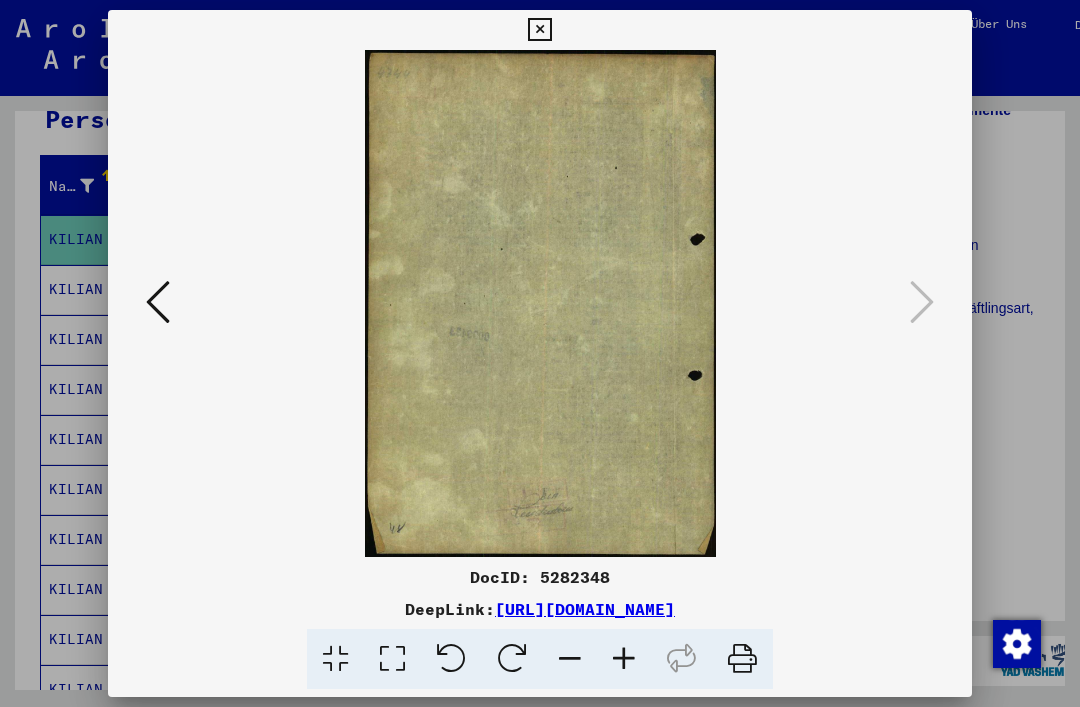 click at bounding box center [539, 30] 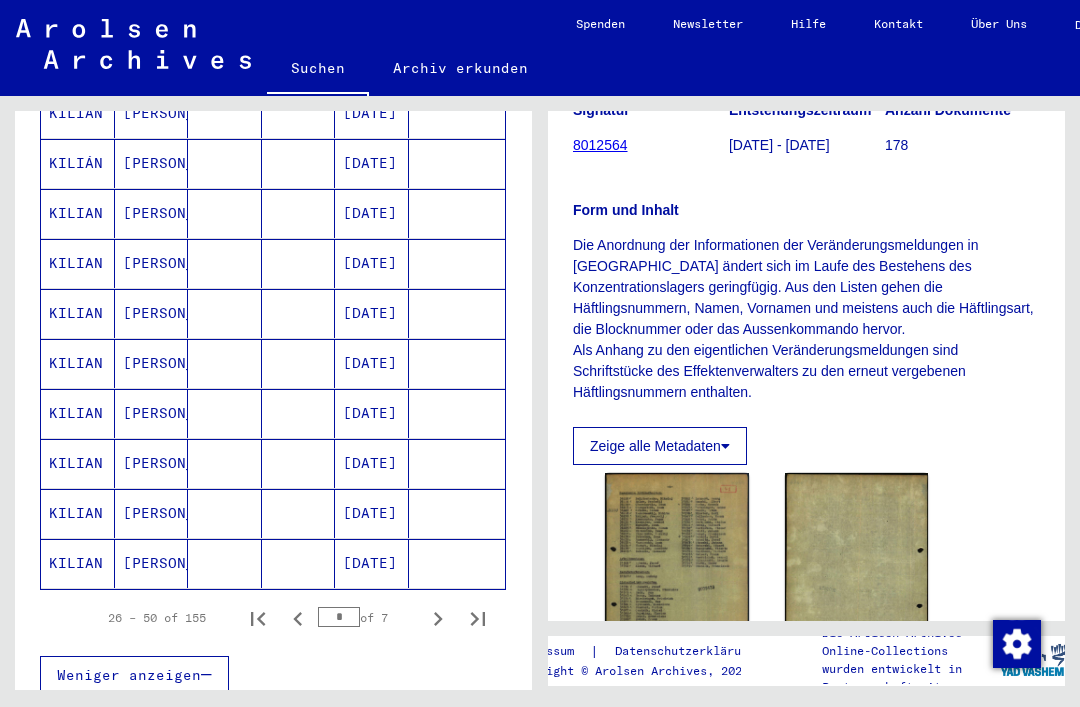 scroll, scrollTop: 1108, scrollLeft: 0, axis: vertical 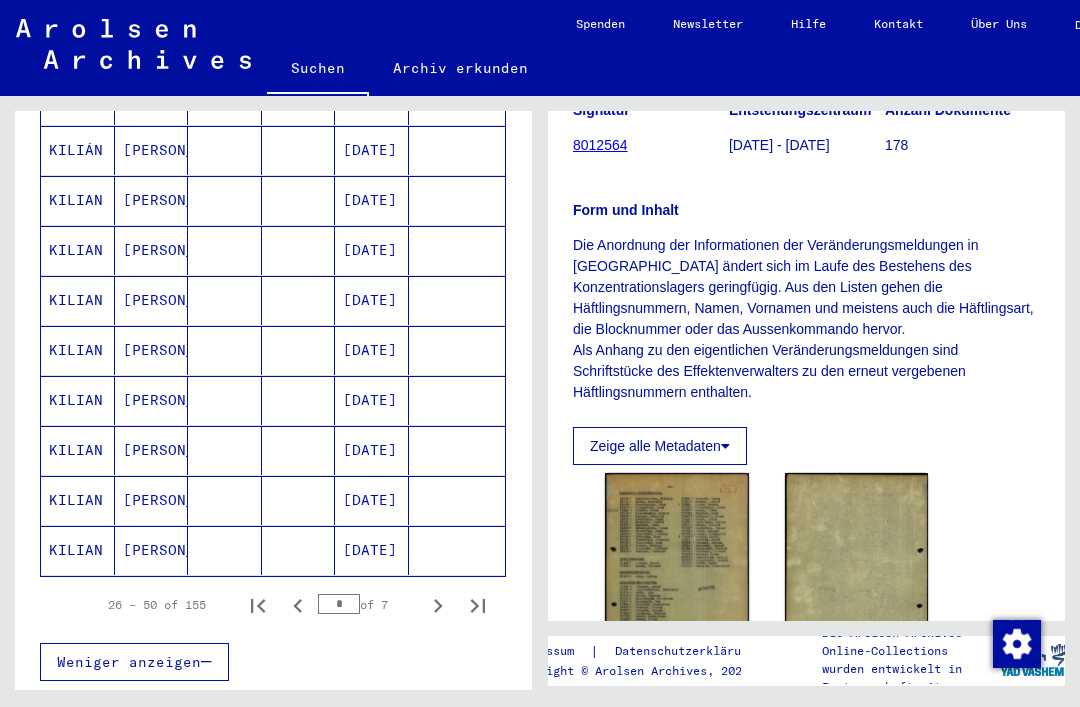 click 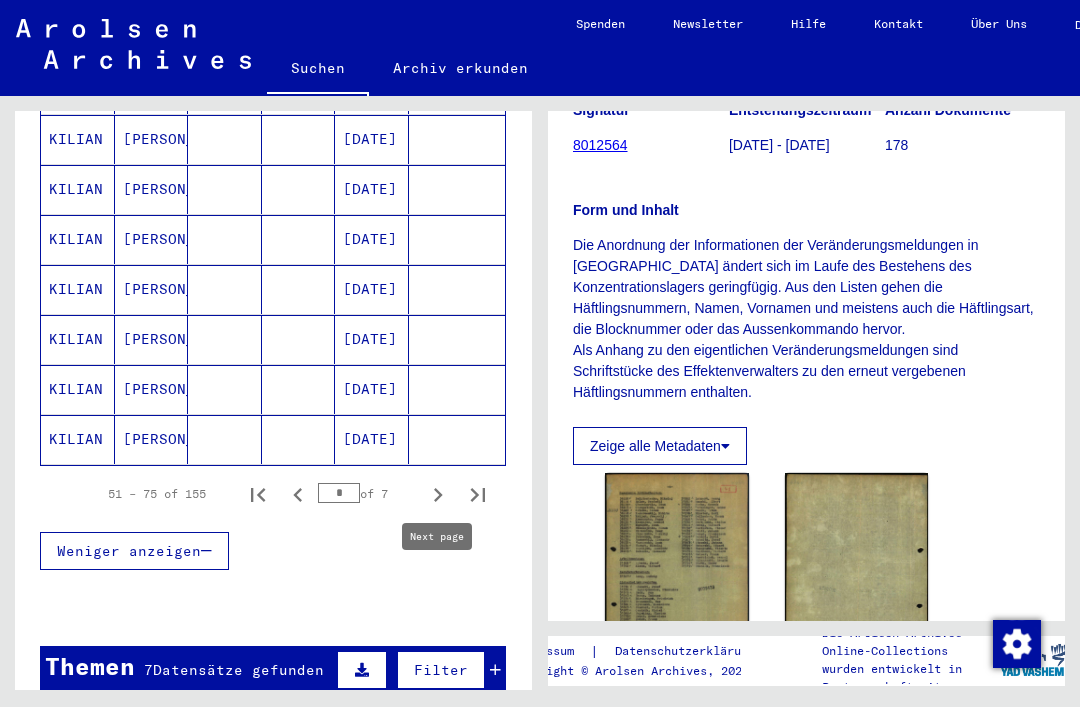 scroll, scrollTop: 1221, scrollLeft: 0, axis: vertical 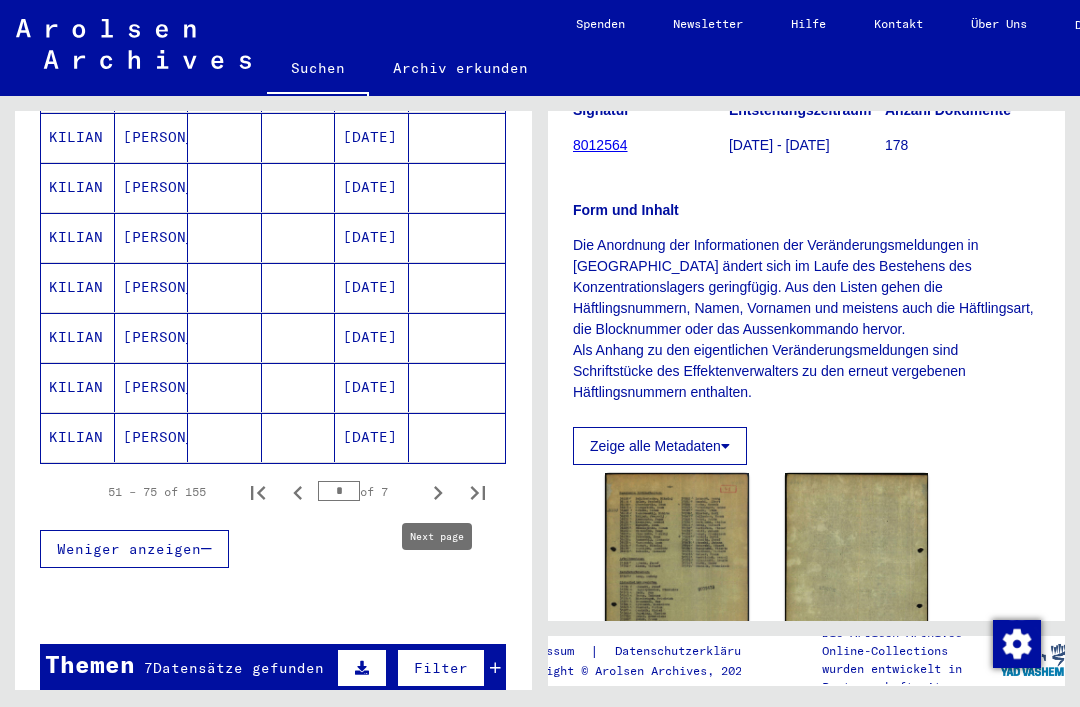 click on "*  of 7" at bounding box center [368, 491] 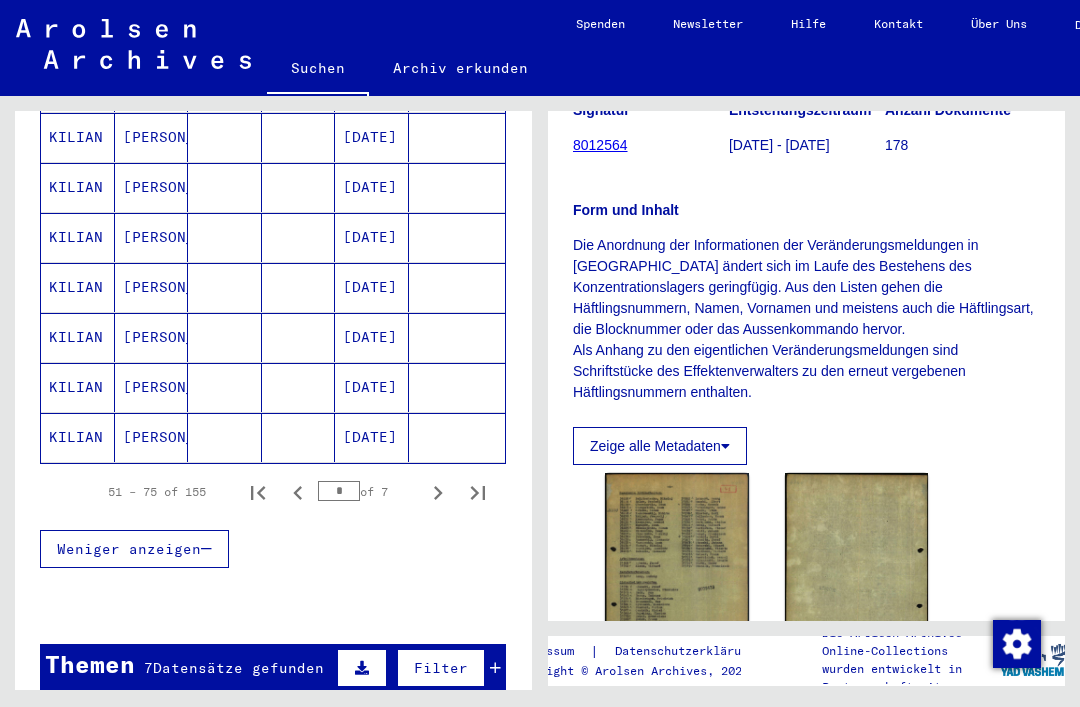 click 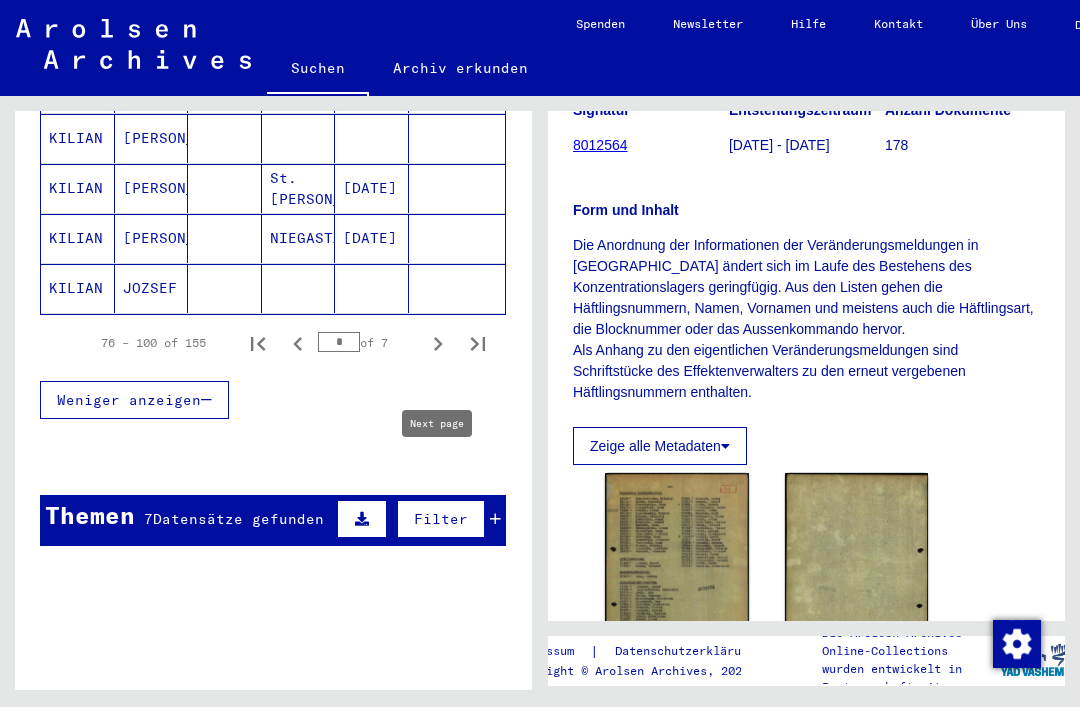 scroll, scrollTop: 1376, scrollLeft: 0, axis: vertical 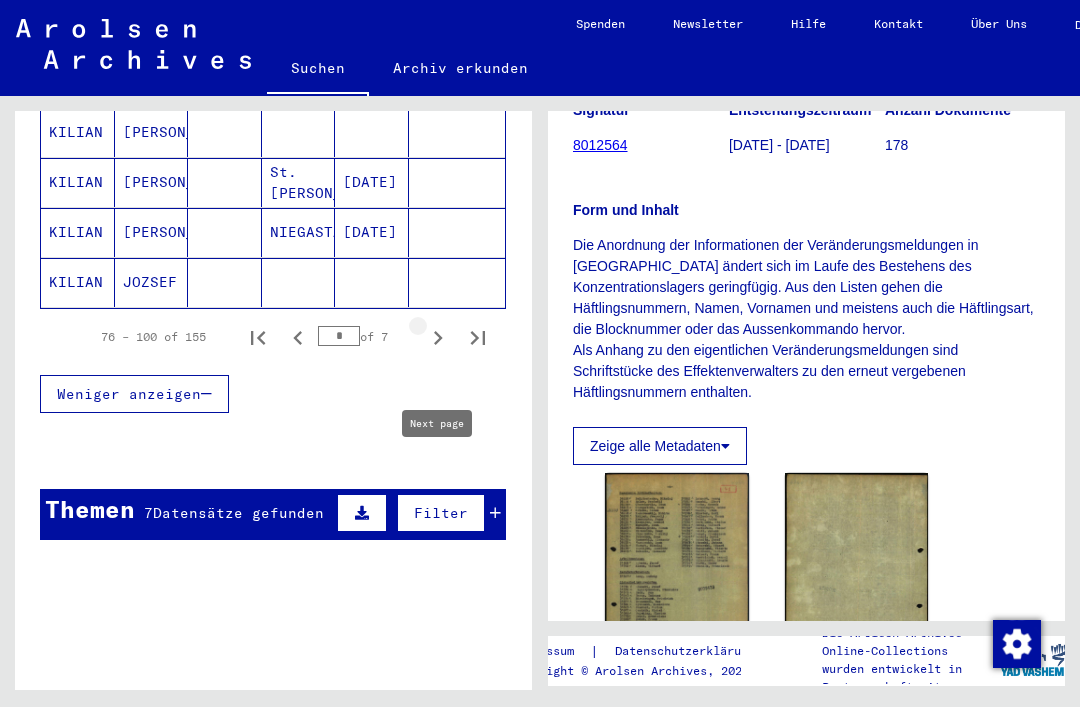 click 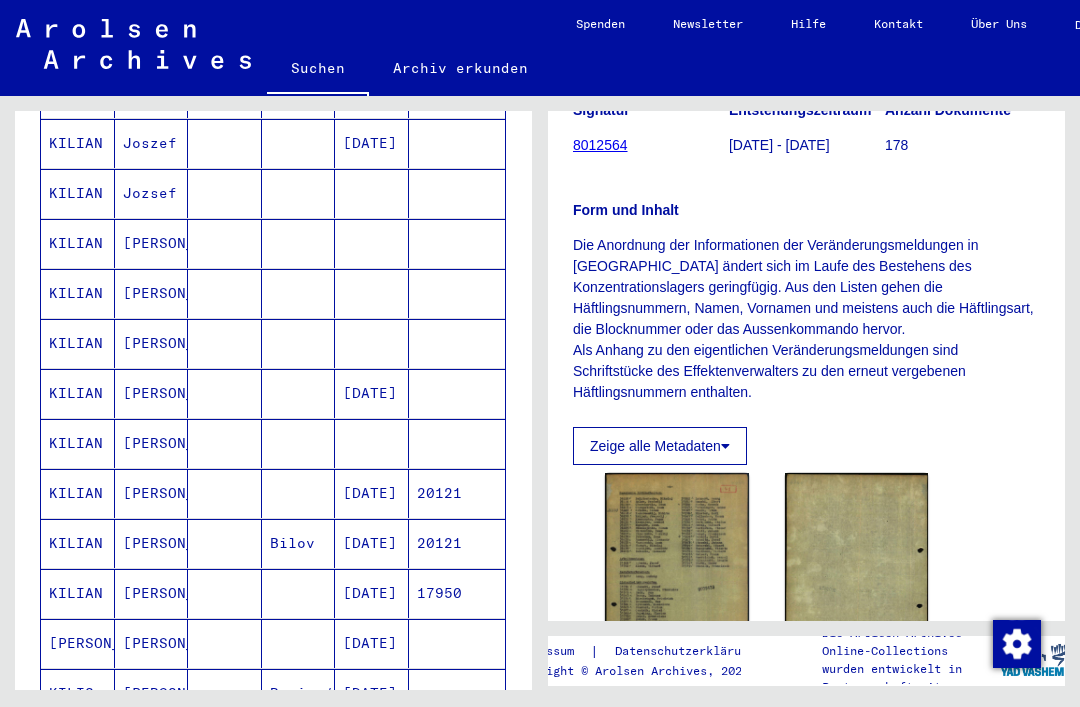 scroll, scrollTop: 643, scrollLeft: 0, axis: vertical 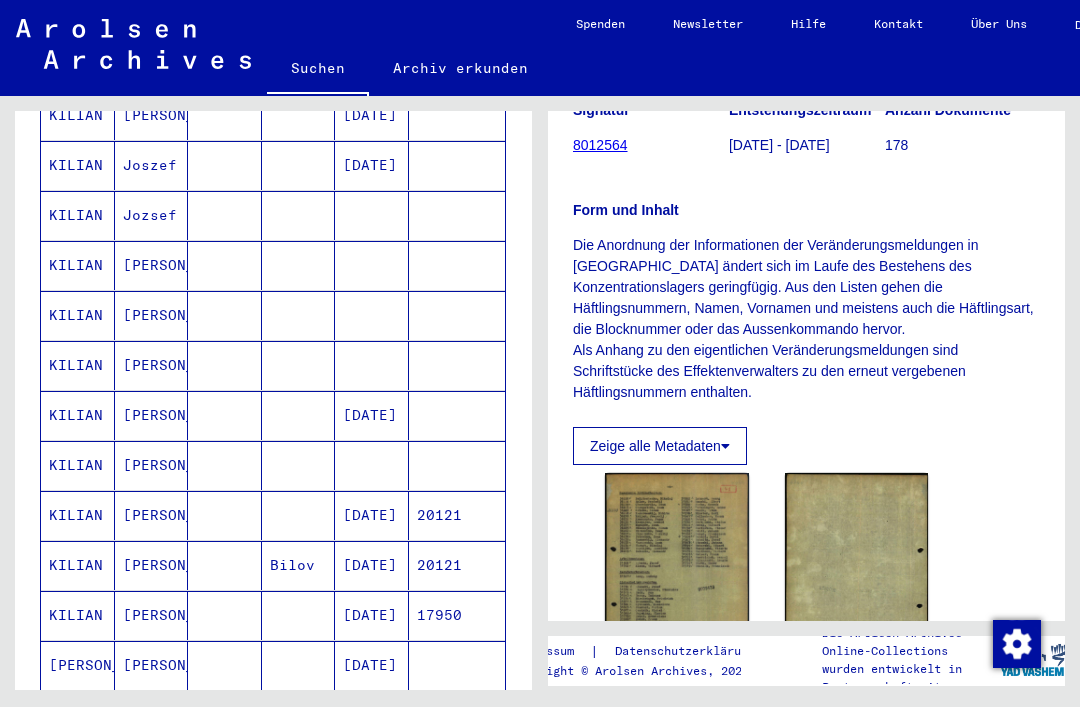 click on "[DATE]" at bounding box center [372, 465] 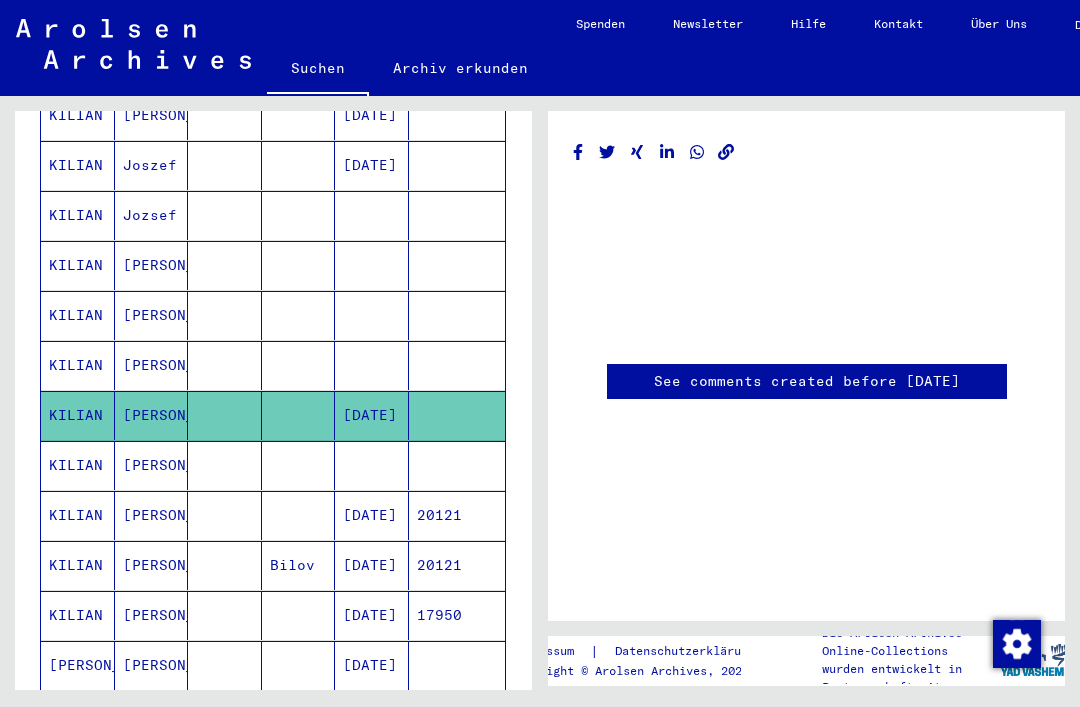 scroll, scrollTop: 0, scrollLeft: 0, axis: both 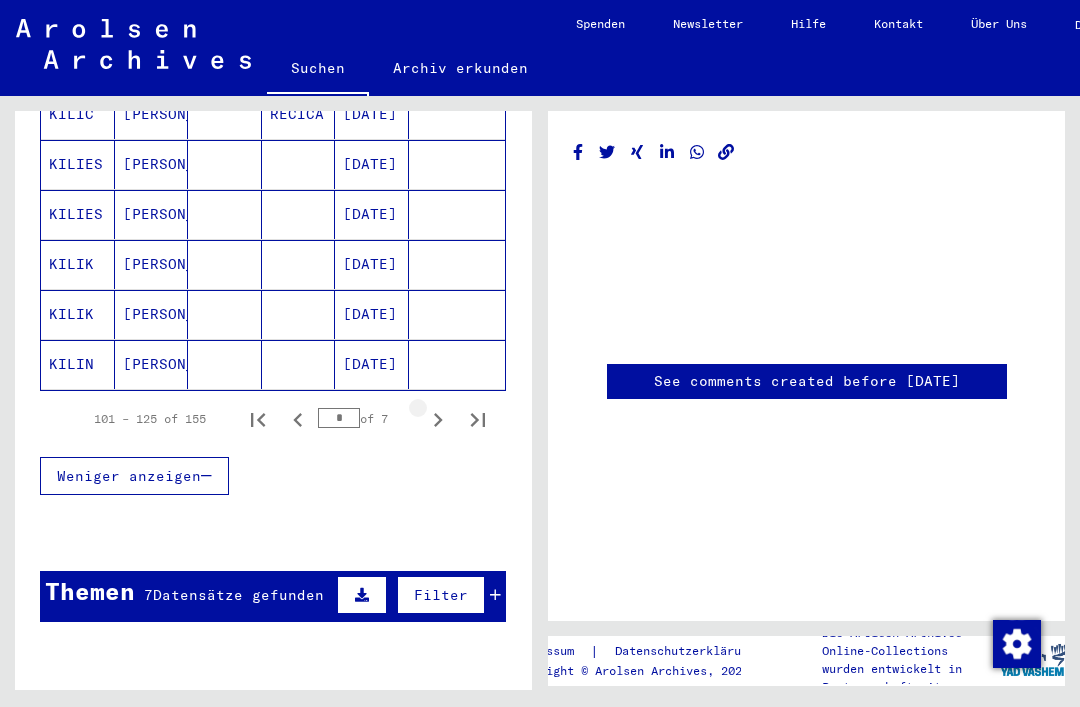 click 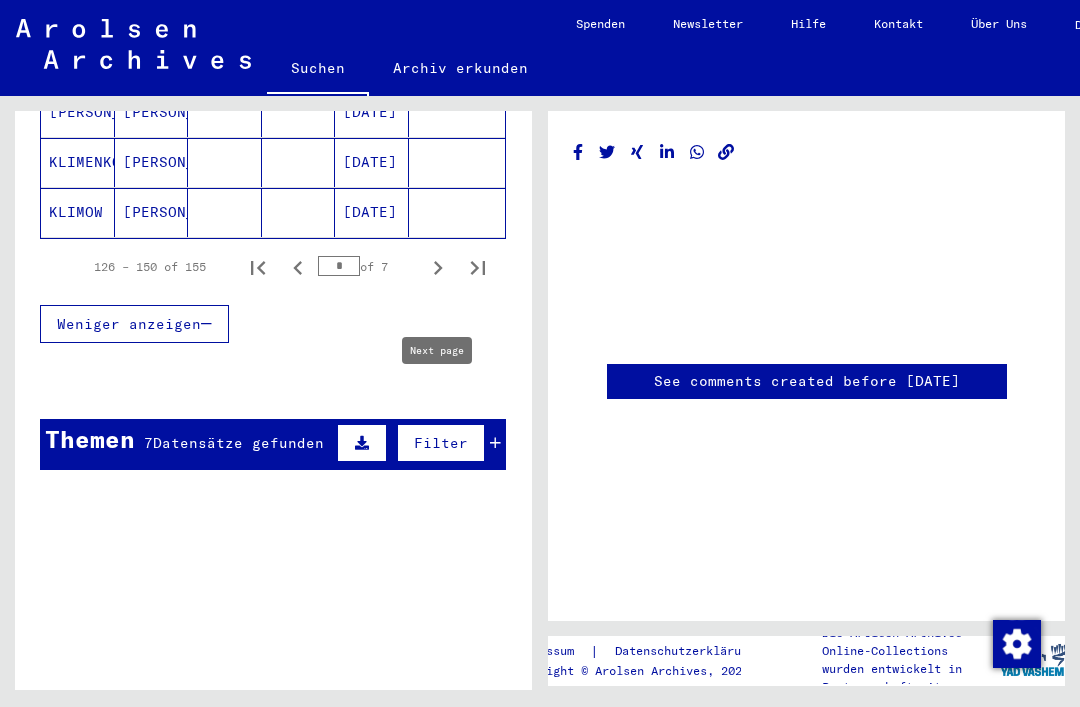 scroll, scrollTop: 1453, scrollLeft: 0, axis: vertical 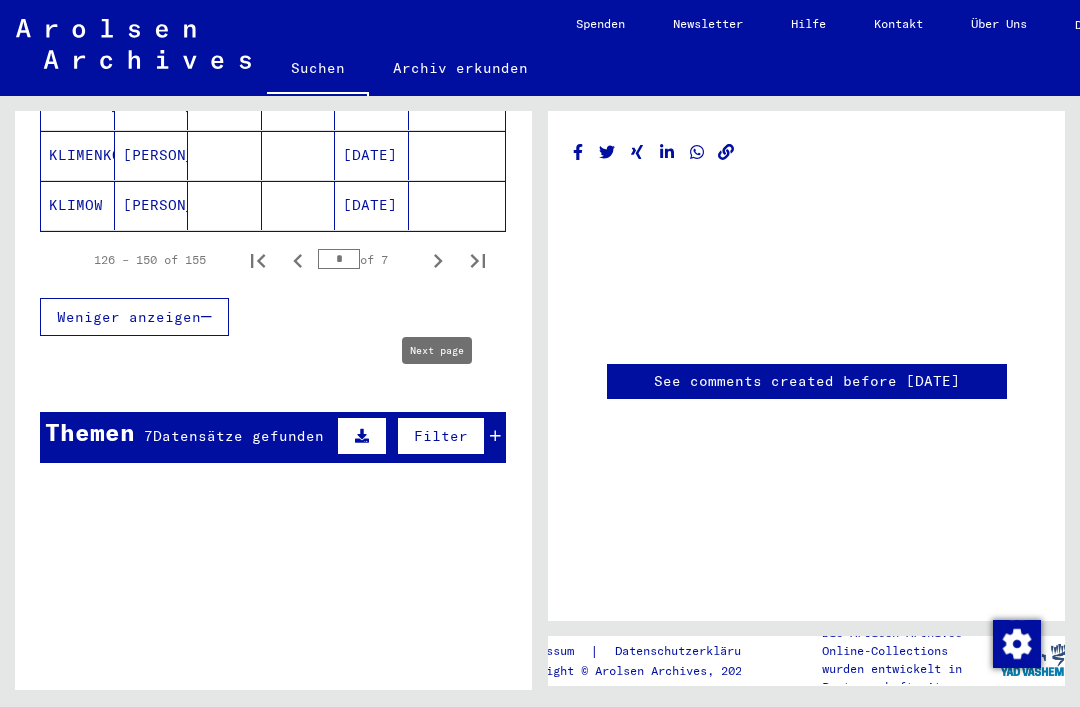 click 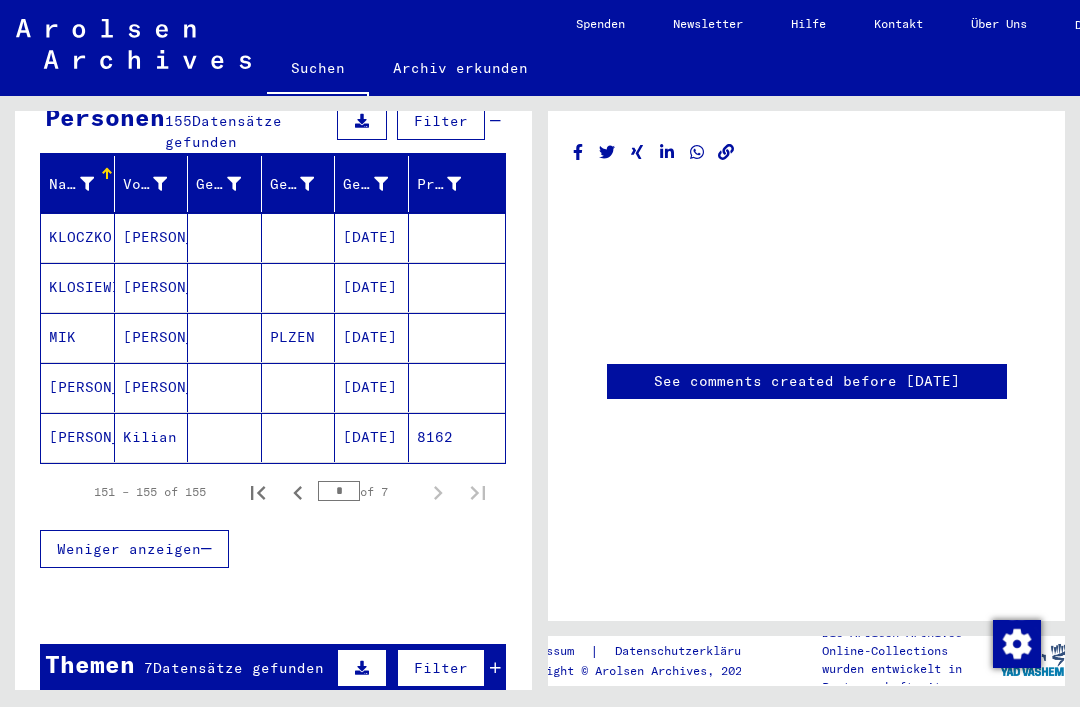 scroll, scrollTop: 219, scrollLeft: 0, axis: vertical 